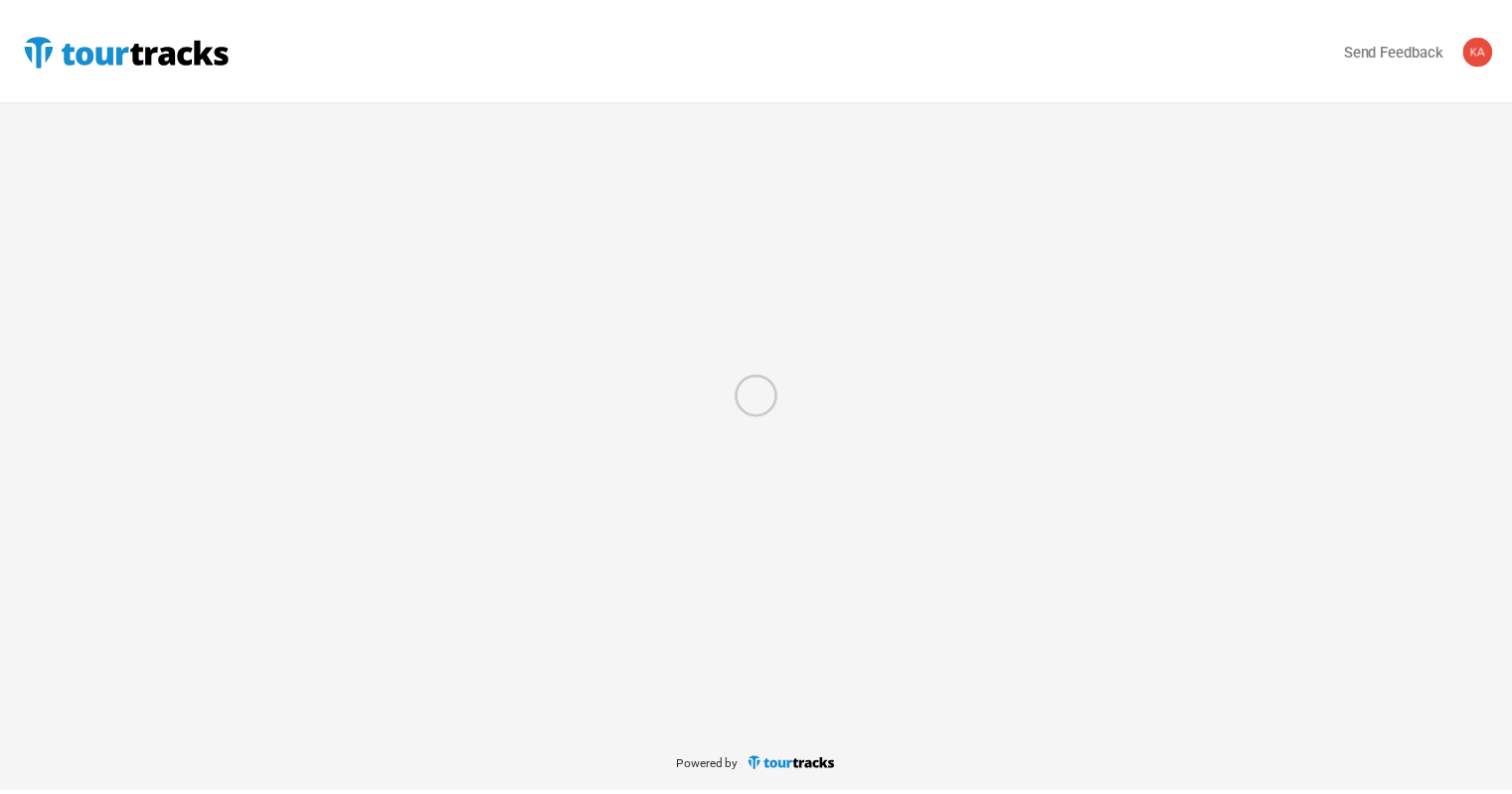 scroll, scrollTop: 0, scrollLeft: 0, axis: both 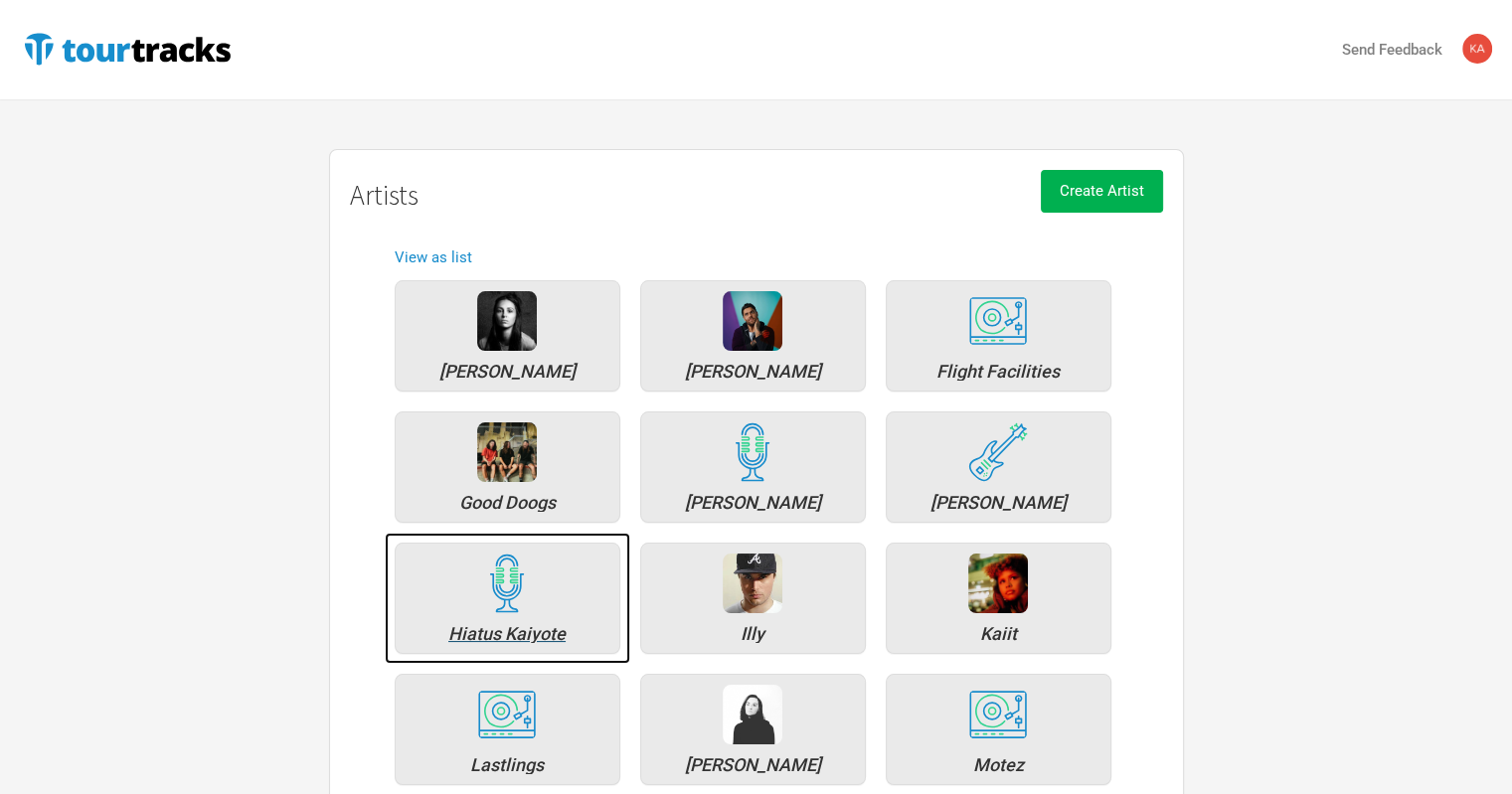 click on "Hiatus Kaiyote" at bounding box center [507, 598] 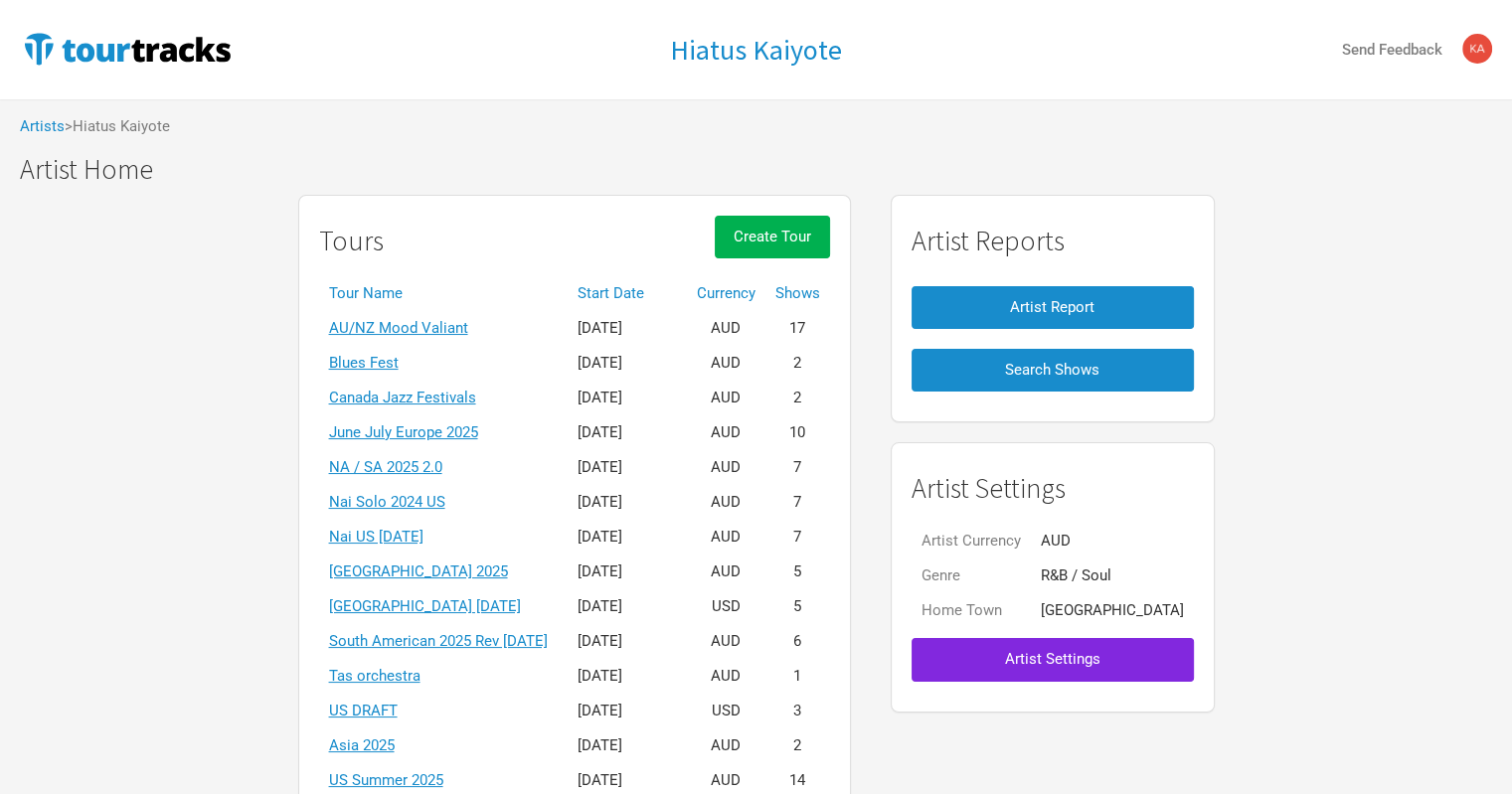 click on "Start Date" at bounding box center (627, 293) 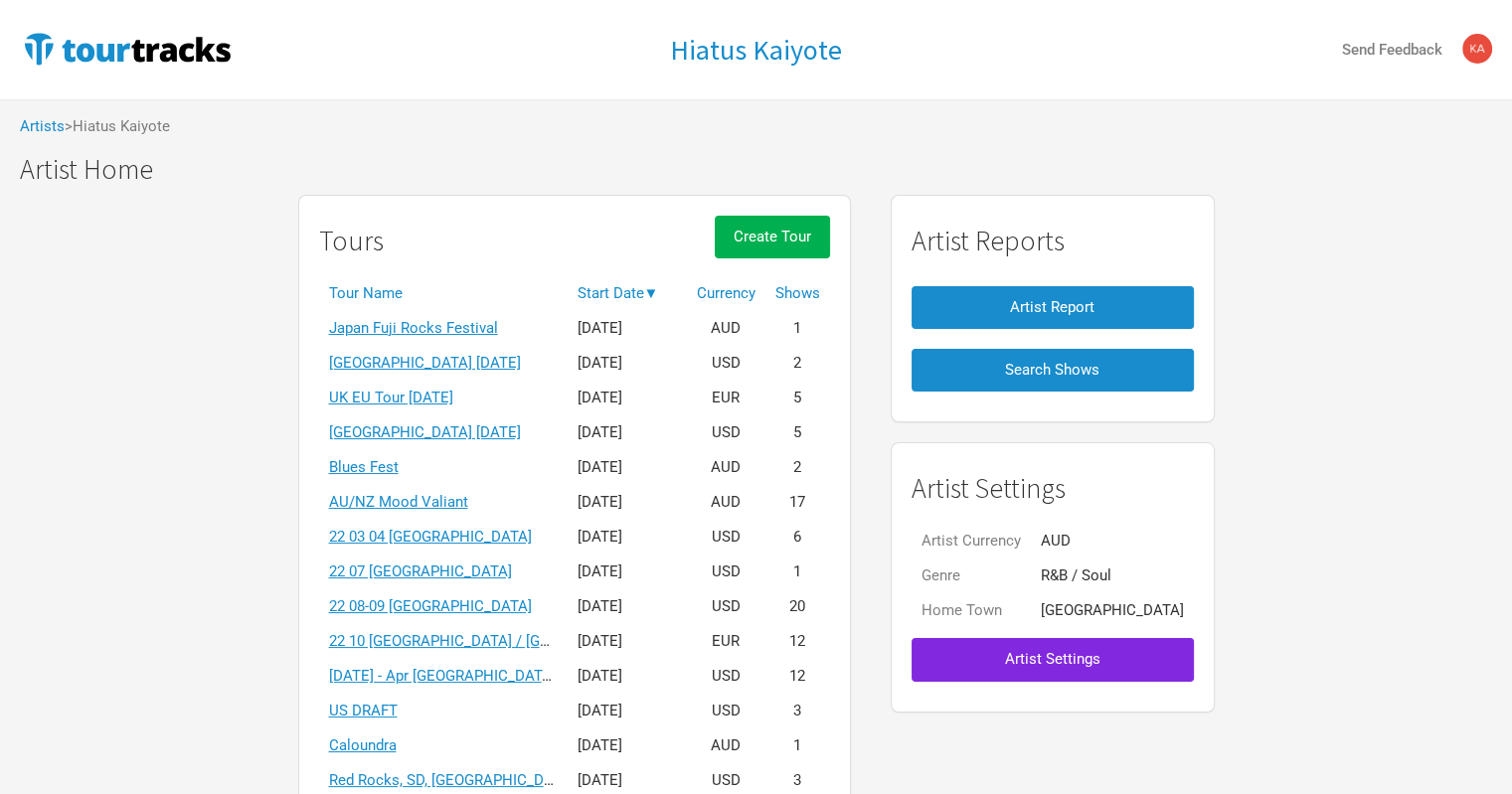 click on "Start Date ▼" at bounding box center [627, 293] 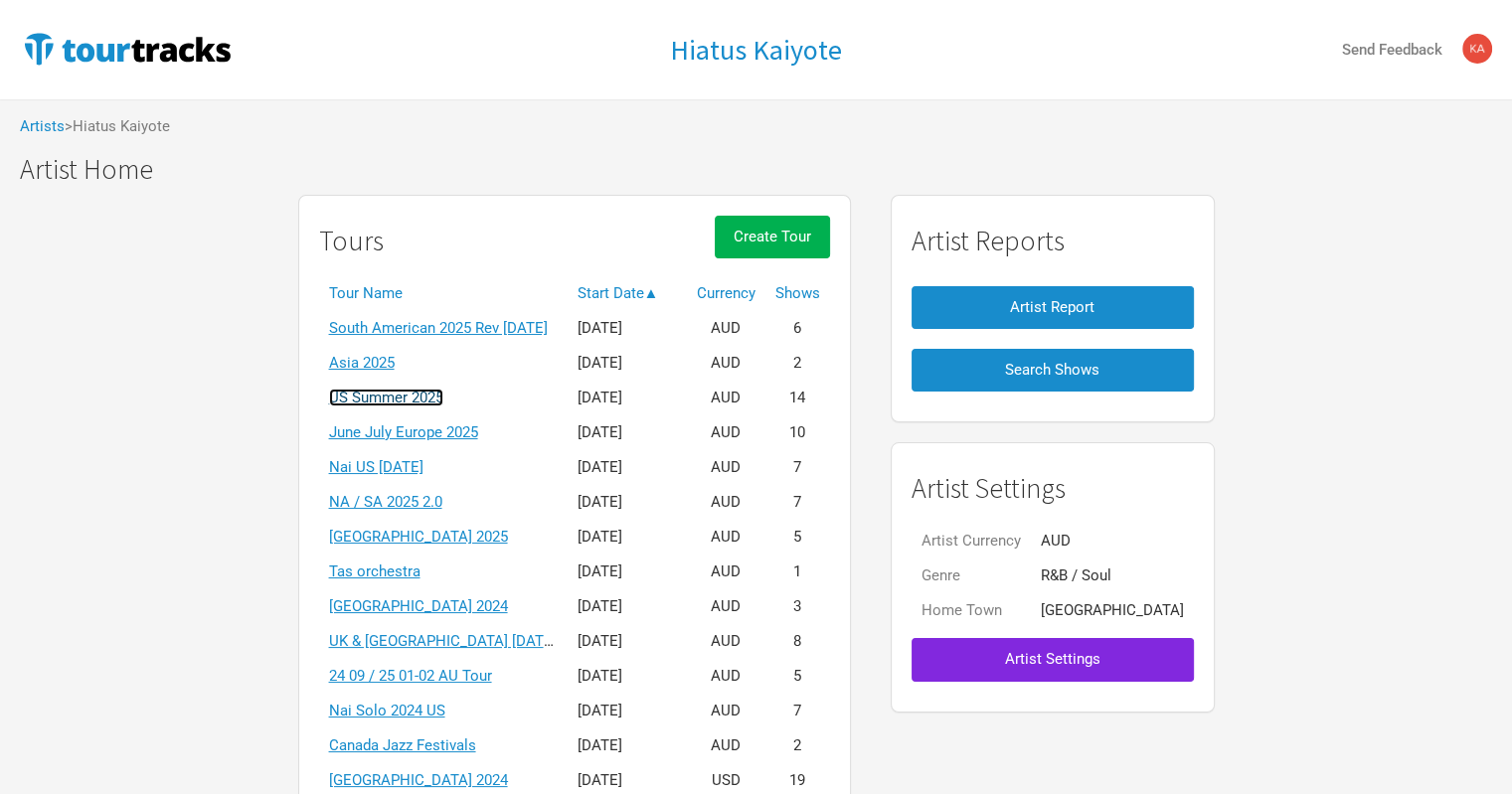 click on "US Summer 2025" at bounding box center (386, 397) 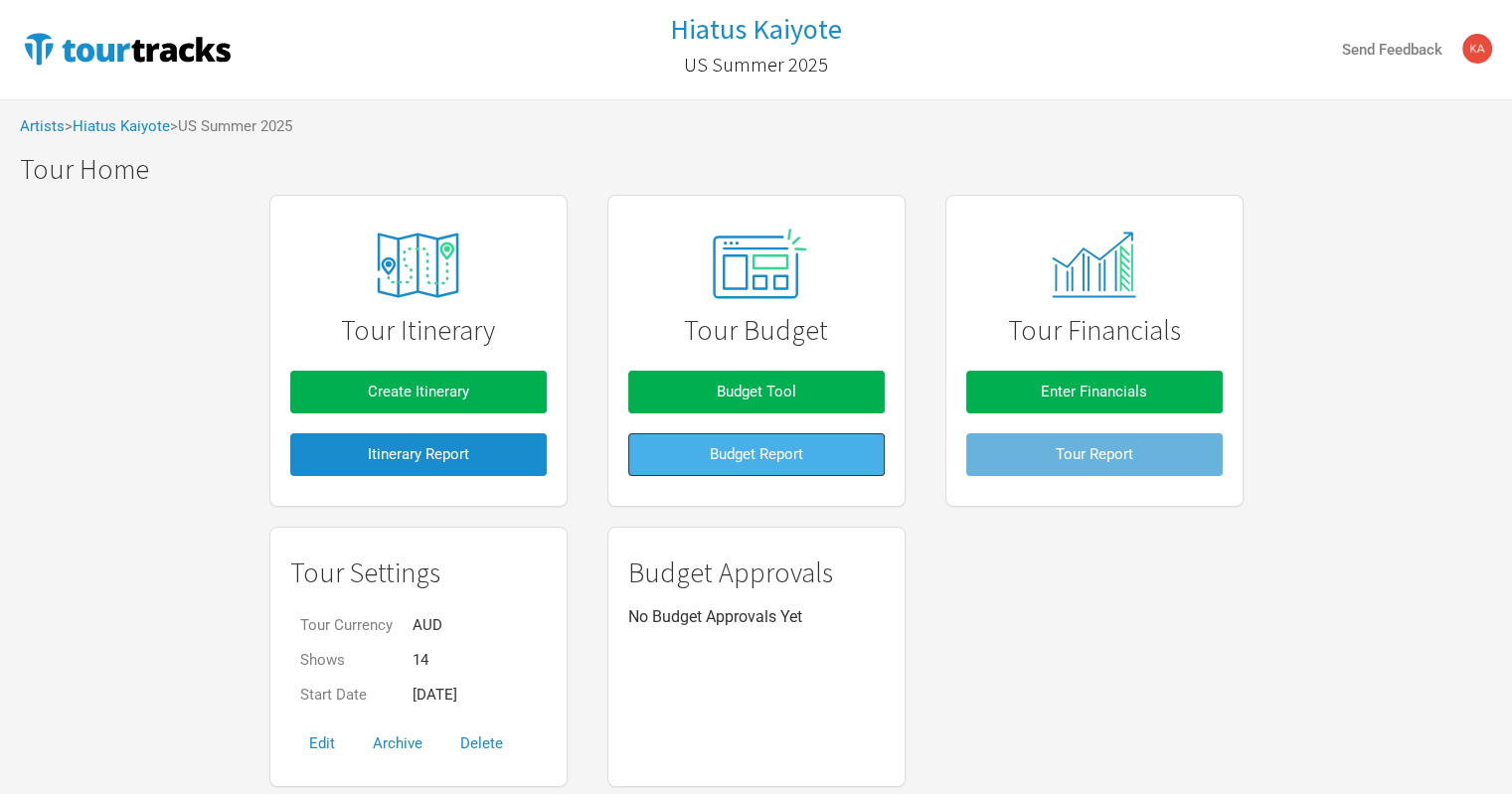 click on "Budget Report" at bounding box center [756, 454] 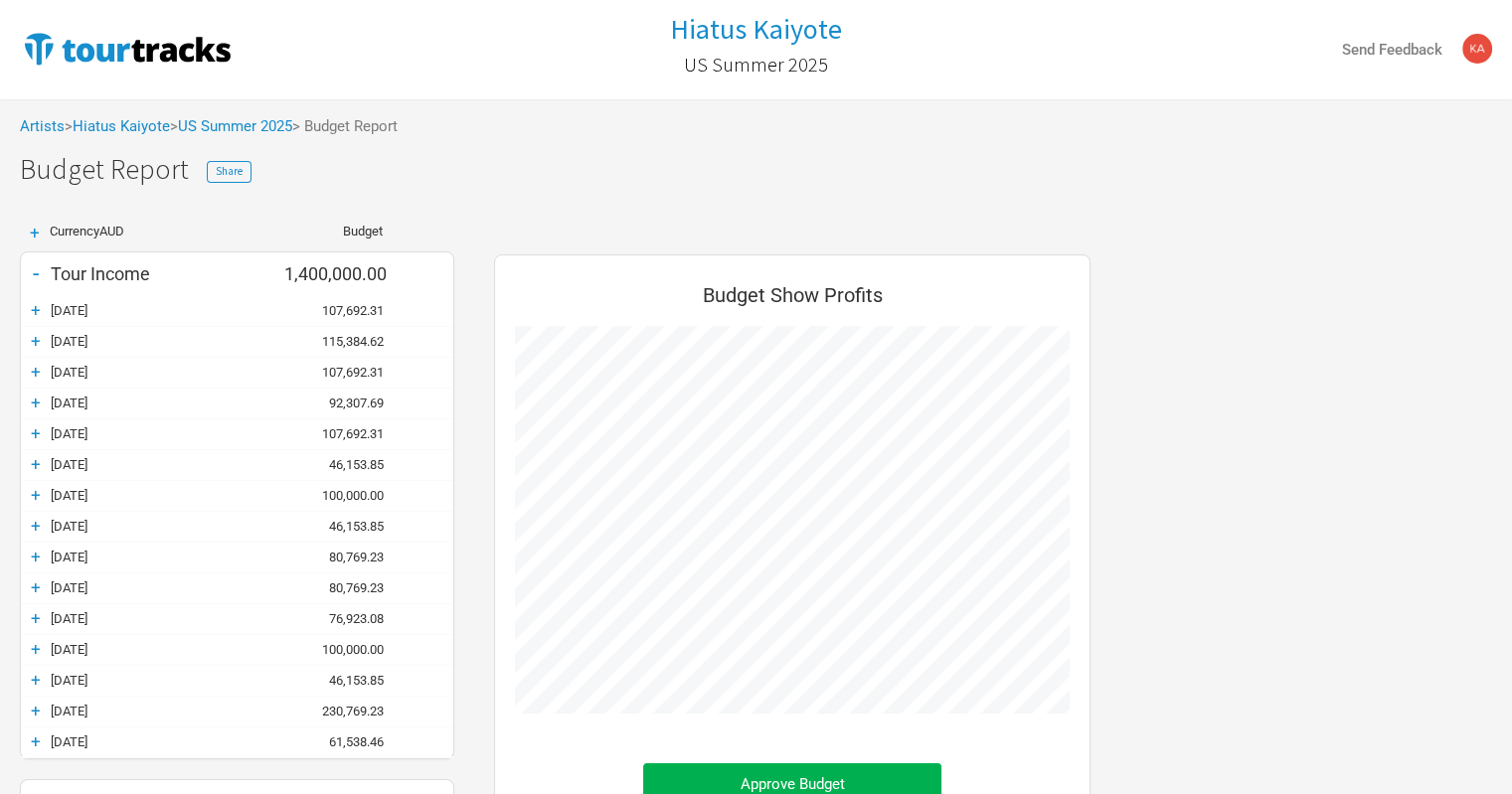 scroll, scrollTop: 992736, scrollLeft: 993447, axis: both 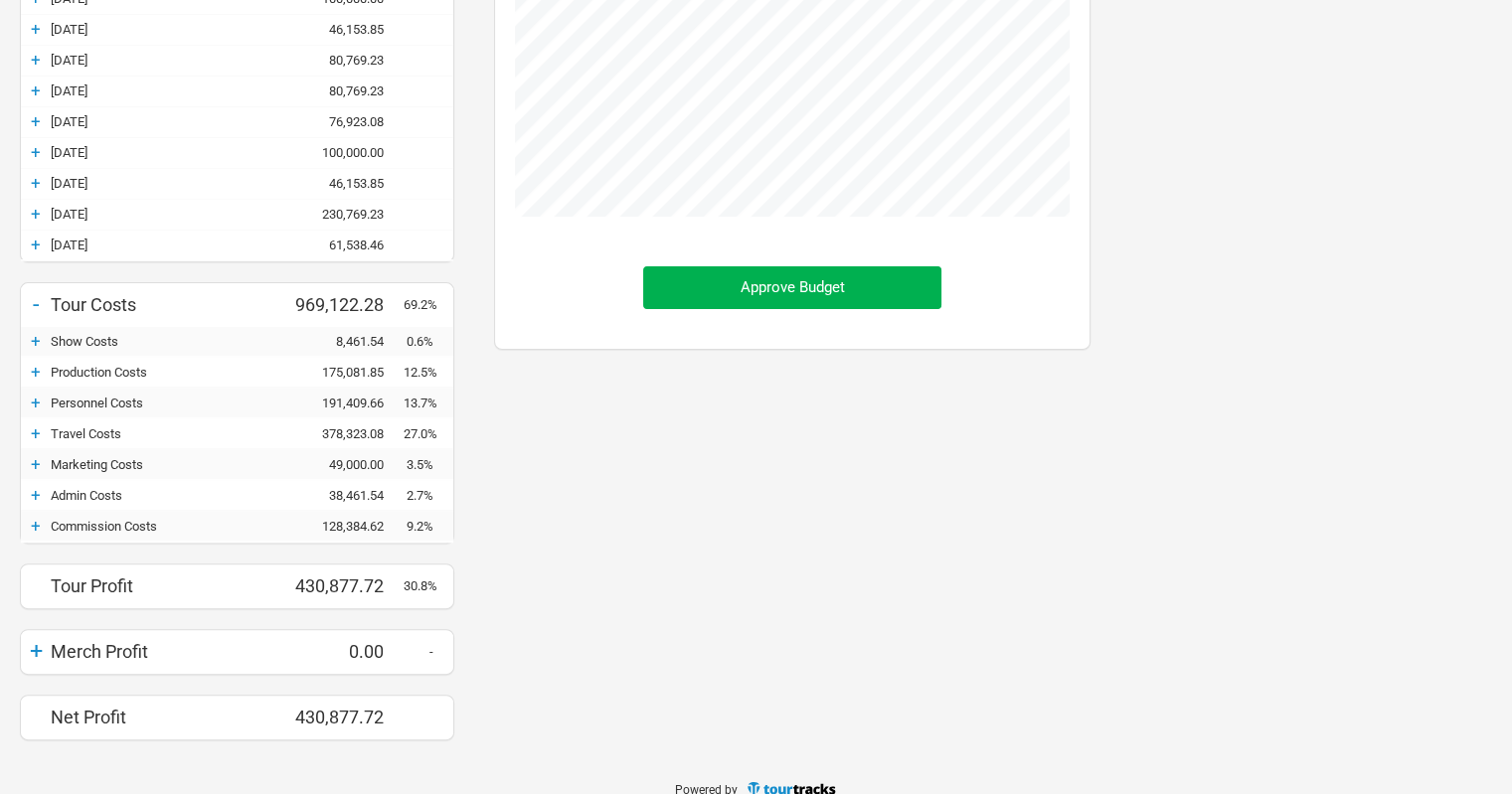click on "+" at bounding box center (36, 402) 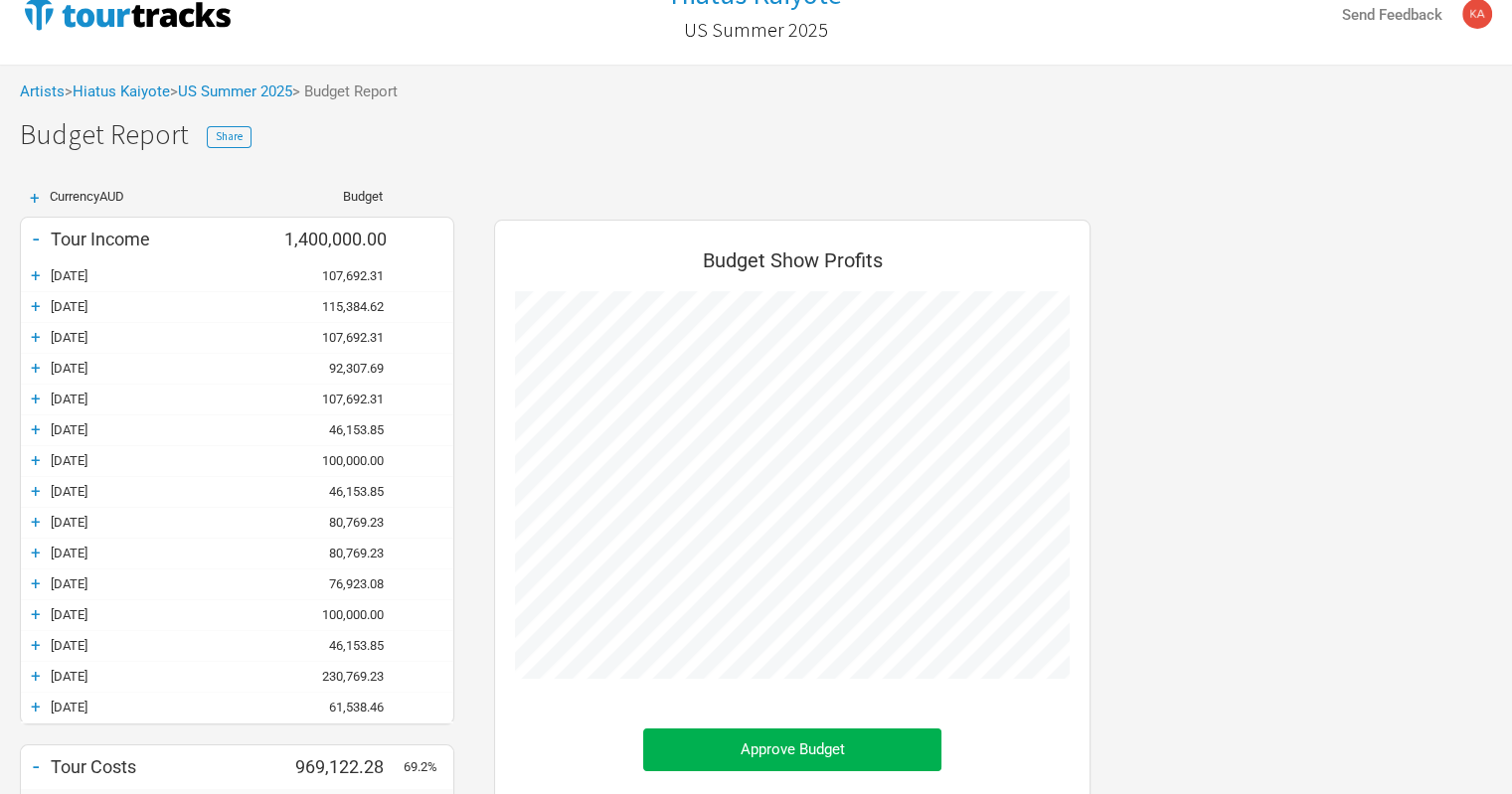 scroll, scrollTop: 0, scrollLeft: 0, axis: both 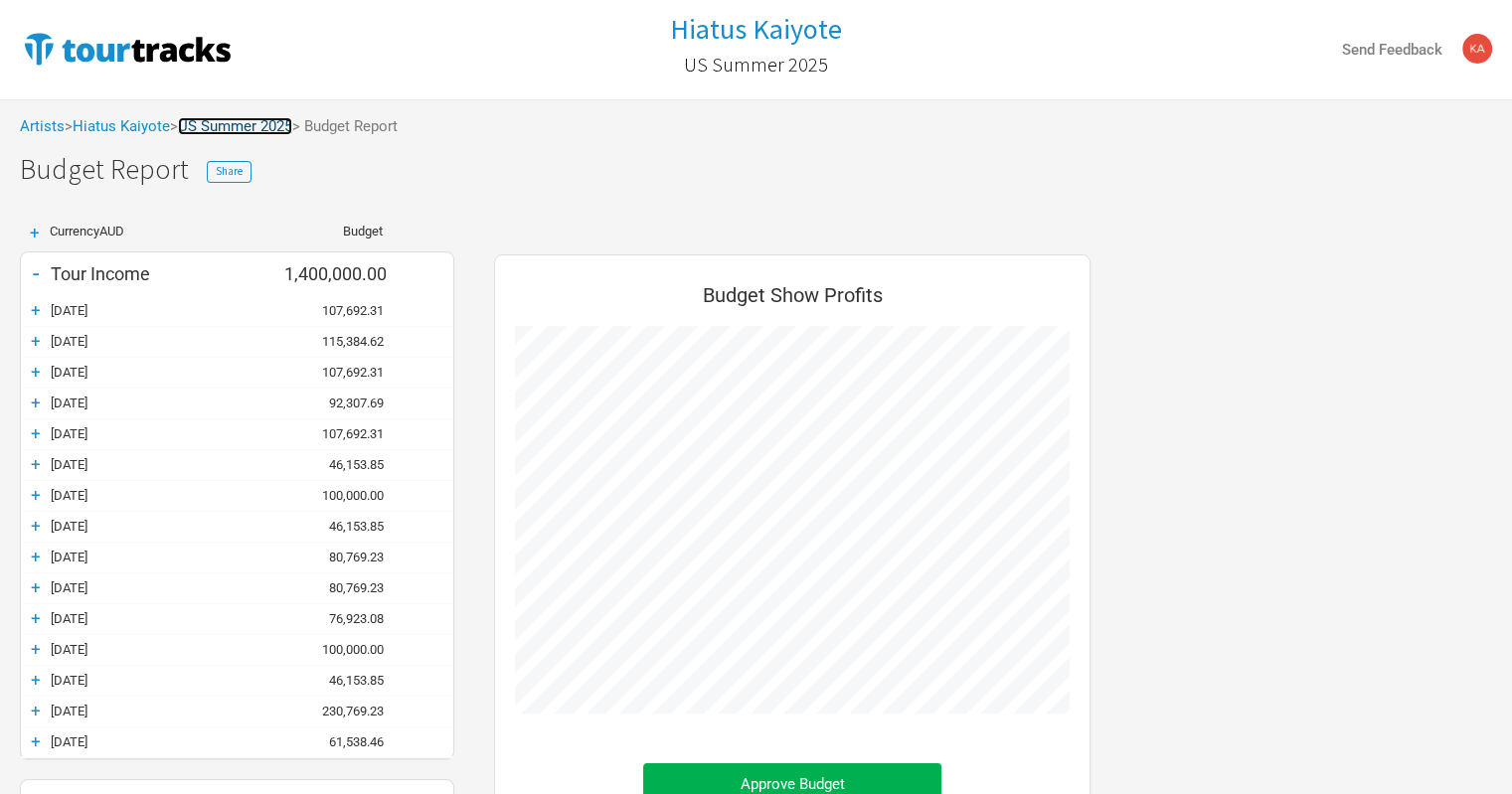 click on "US Summer 2025" at bounding box center (235, 126) 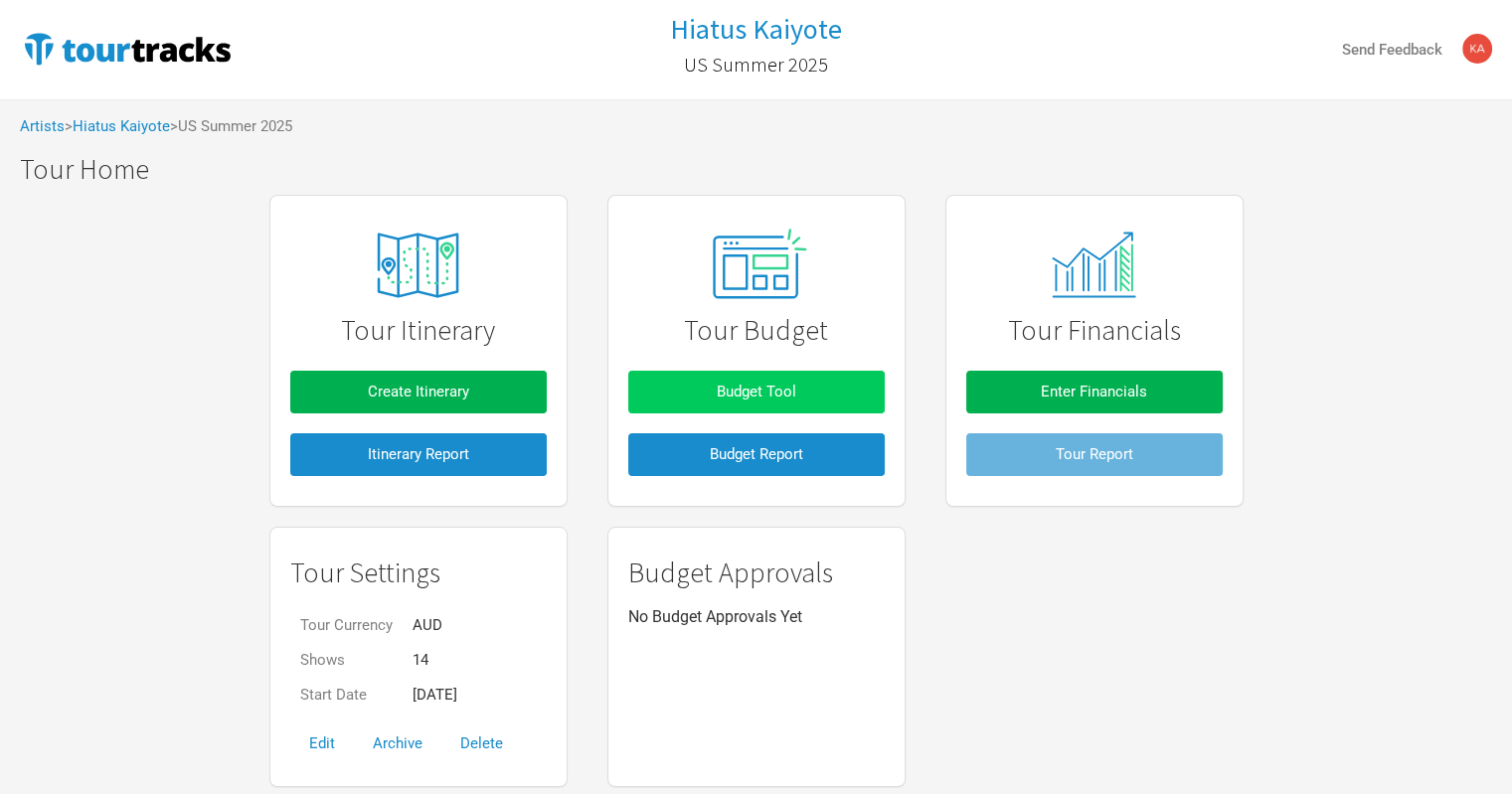click on "Budget Tool" at bounding box center [756, 392] 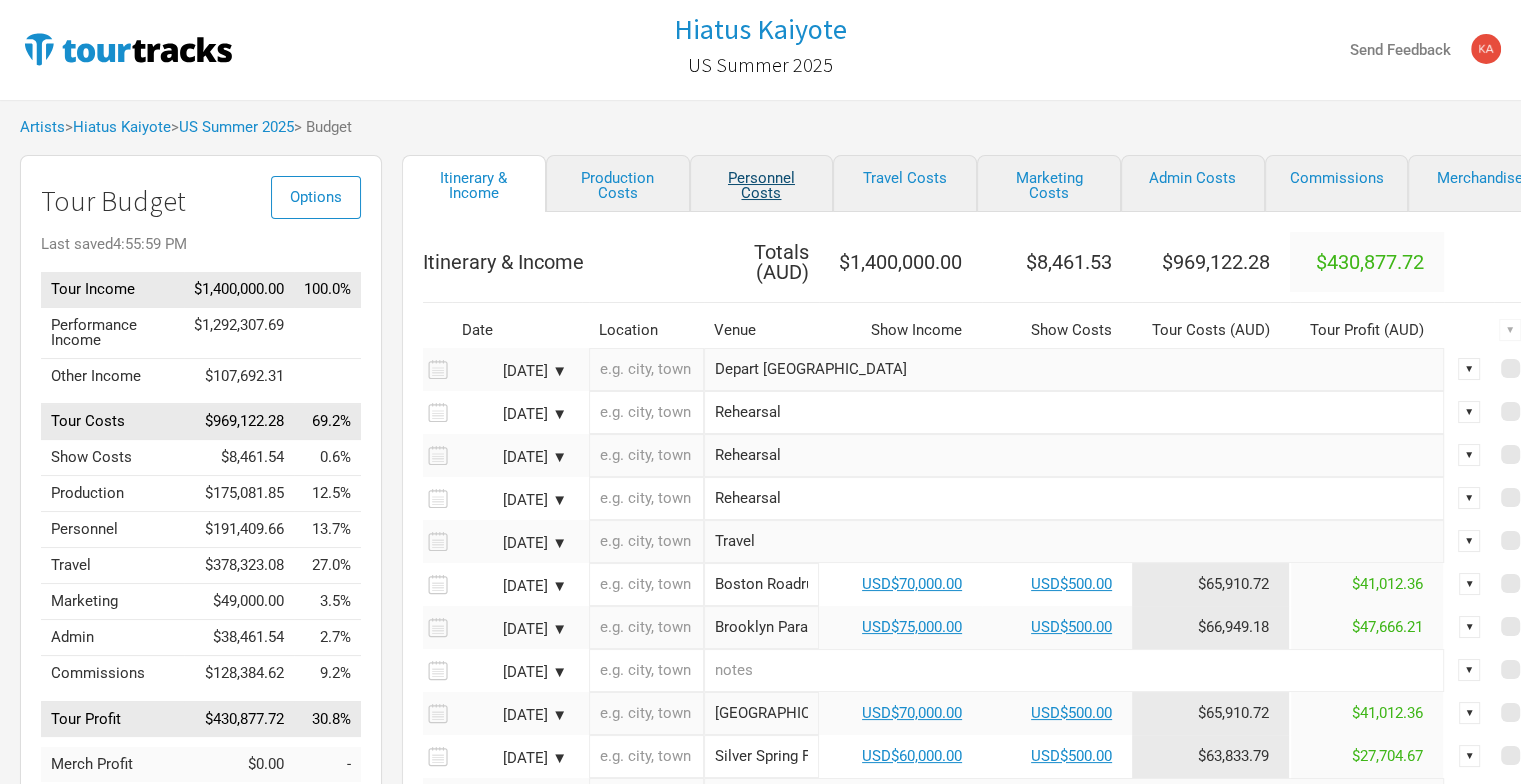 click on "Personnel Costs" at bounding box center (762, 183) 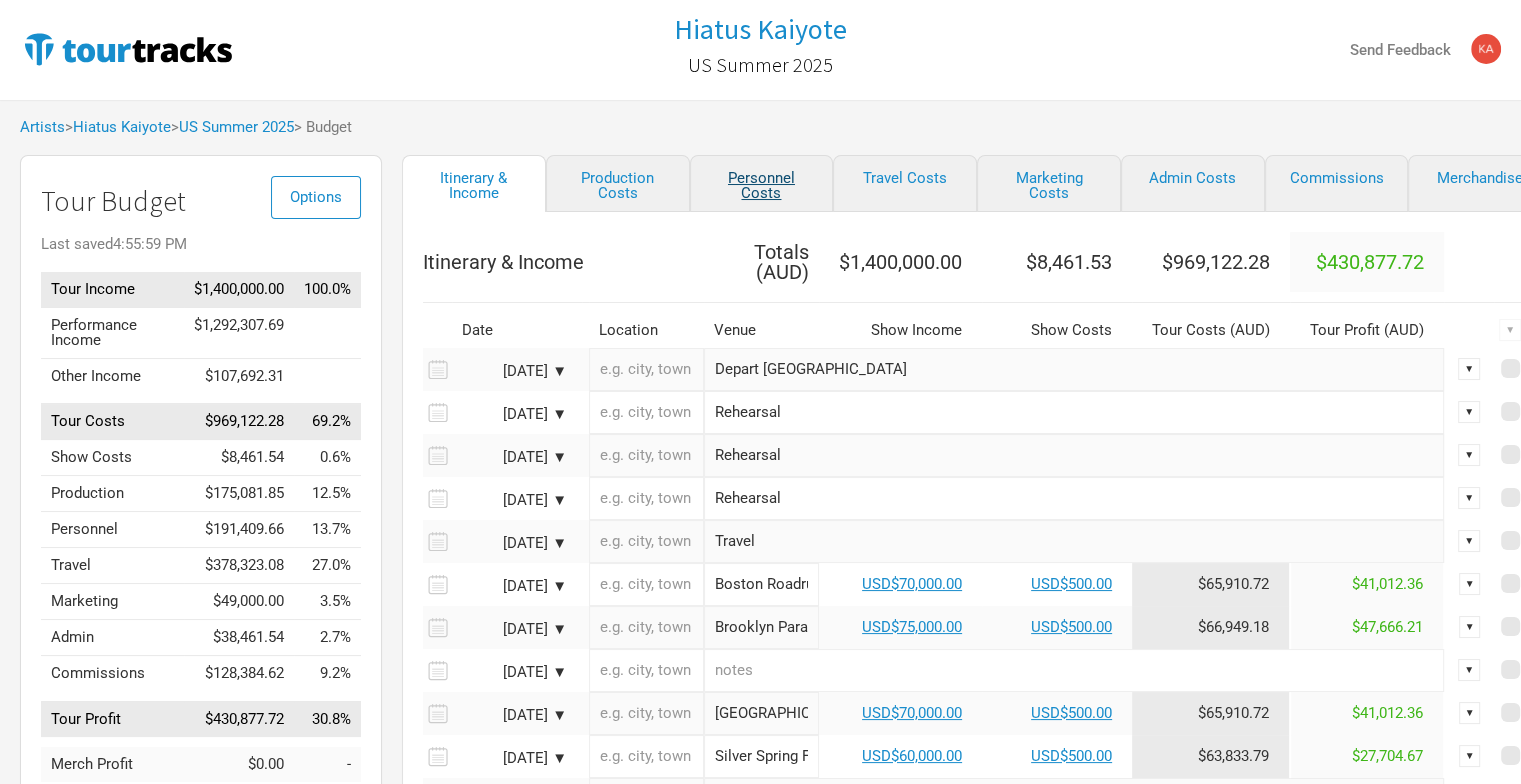 select on "USD" 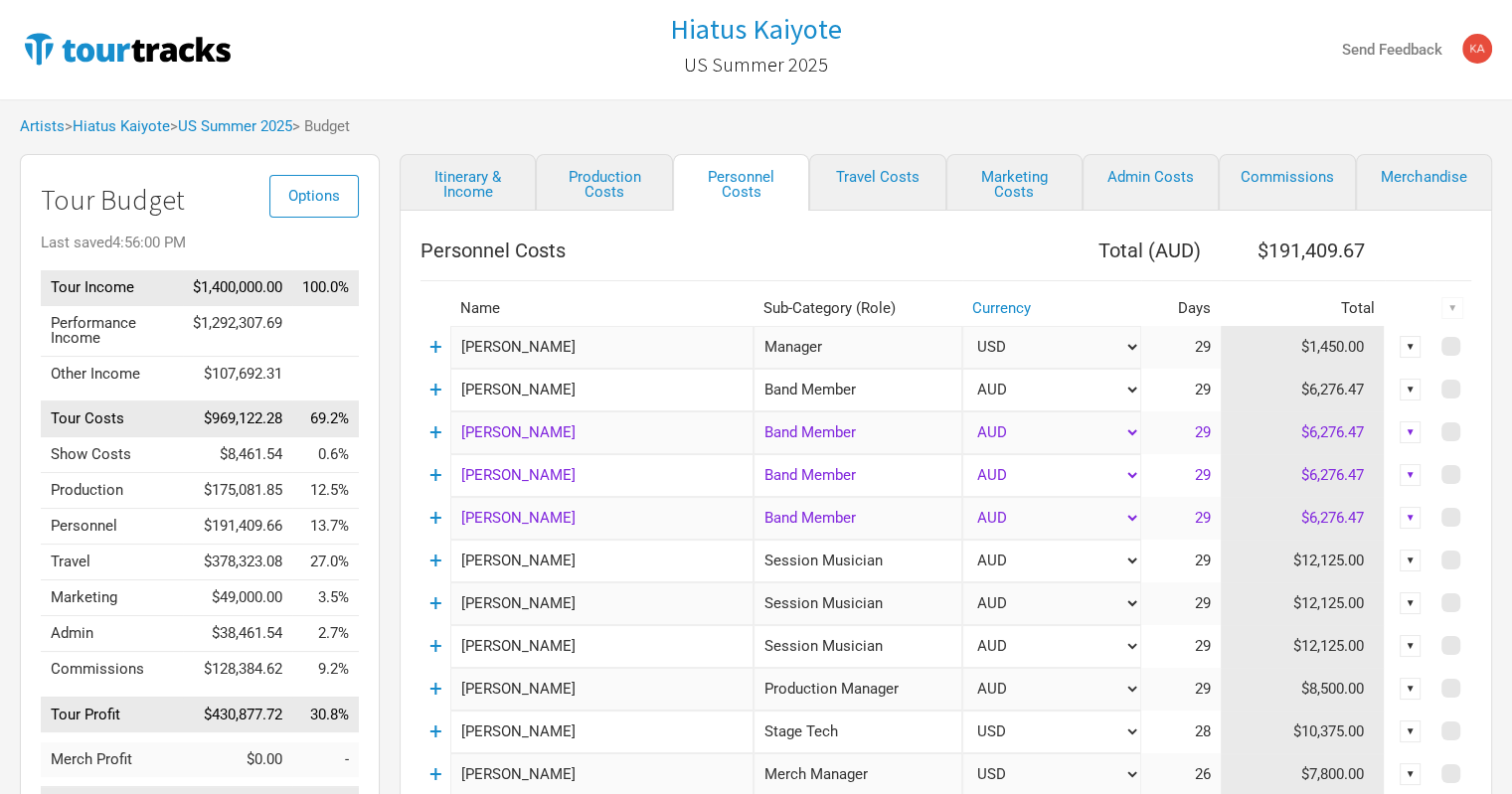 click on "▼" at bounding box center (1411, 432) 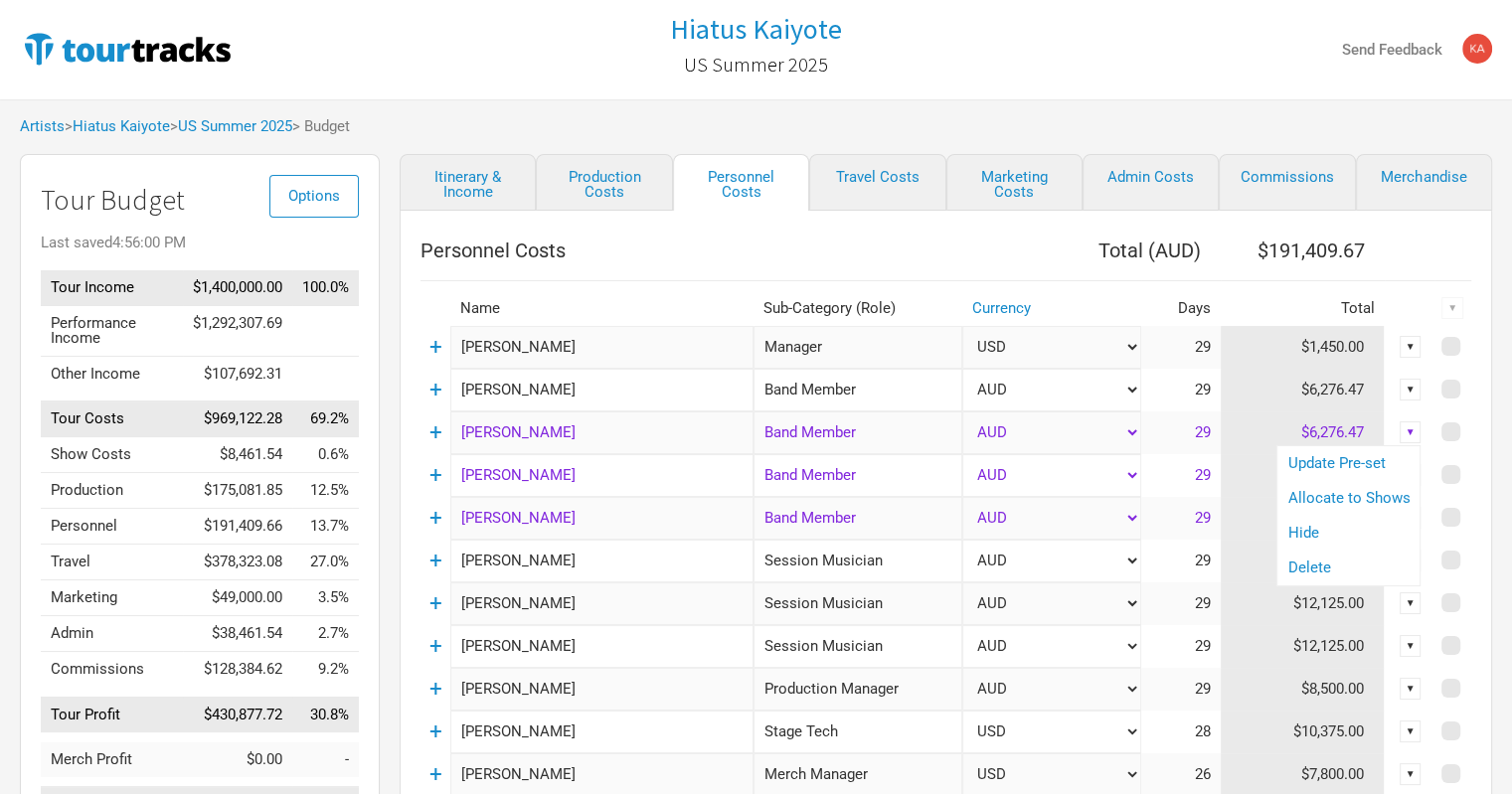 click on "▼" at bounding box center [1411, 432] 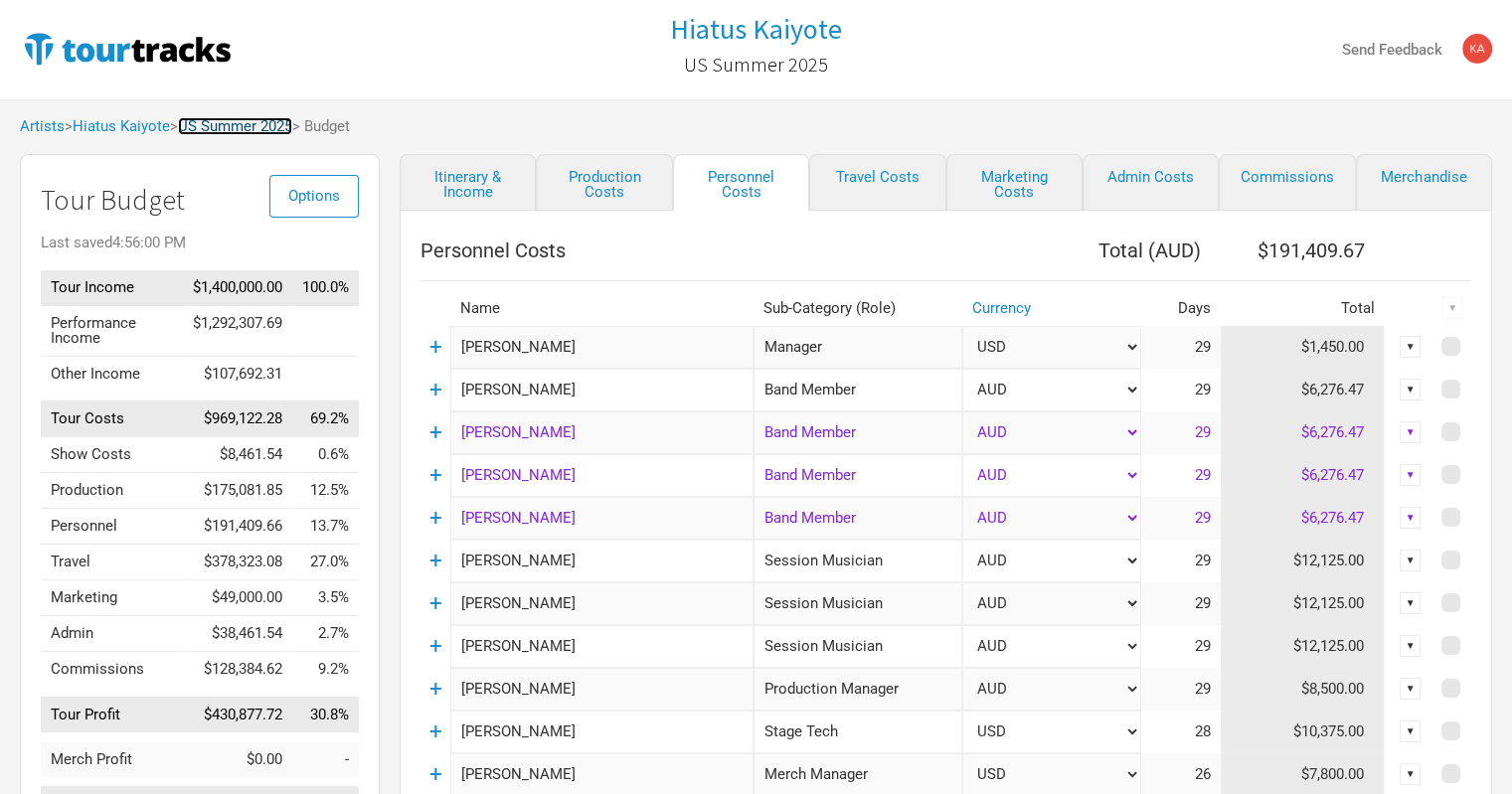 click on "US Summer 2025" at bounding box center (235, 126) 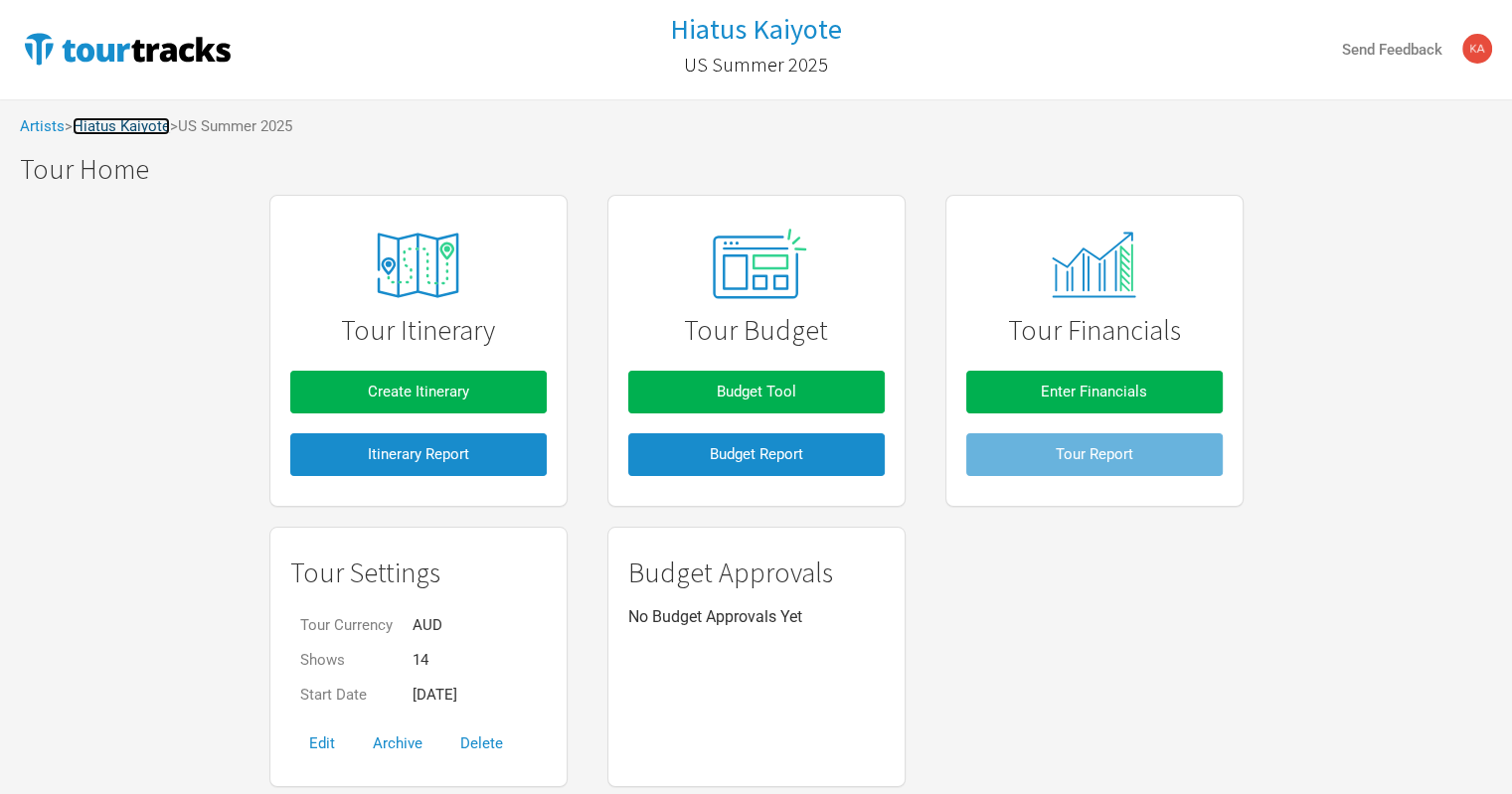 click on "Hiatus Kaiyote" at bounding box center [121, 126] 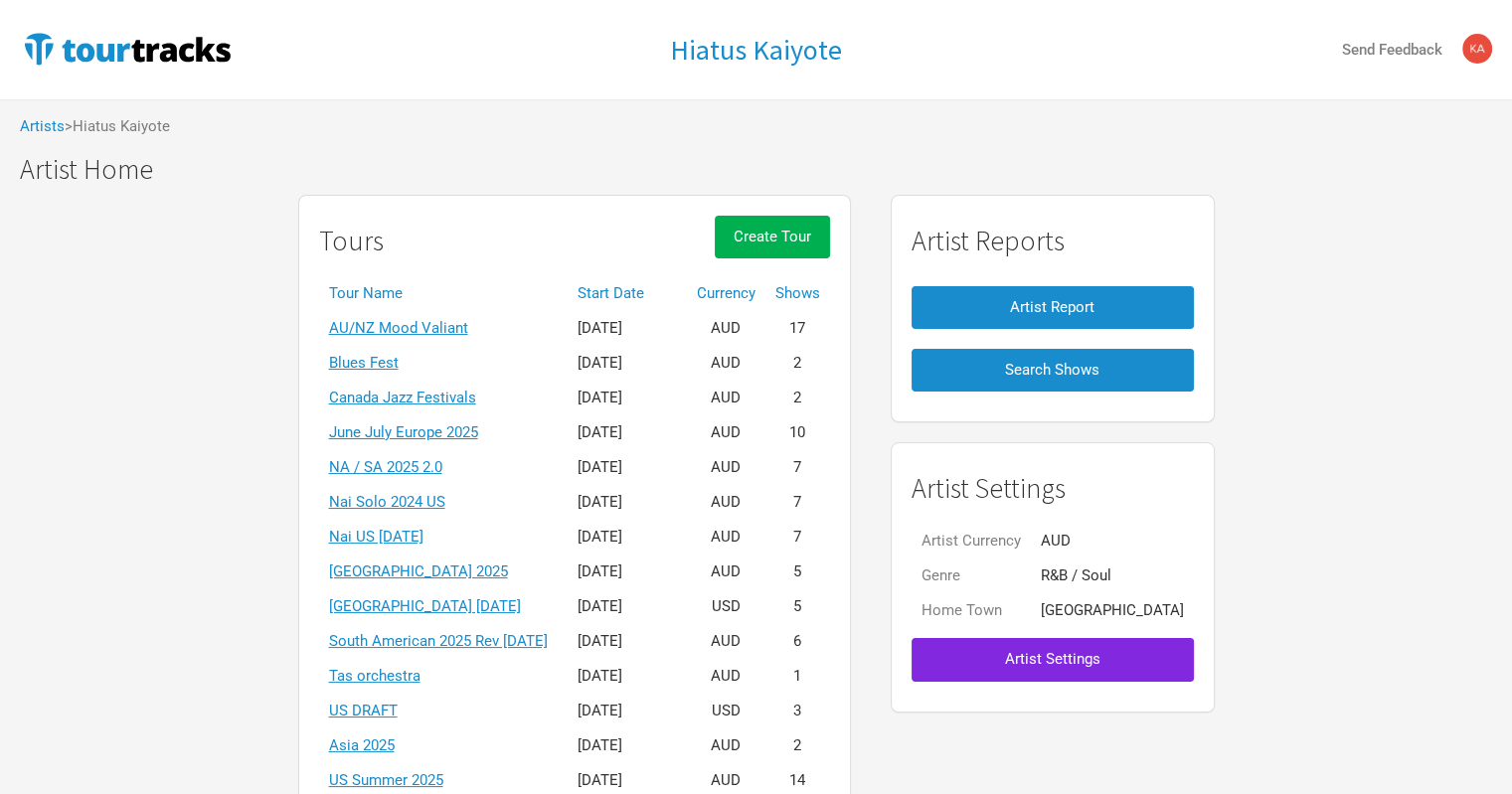 click on "Start Date" at bounding box center (627, 293) 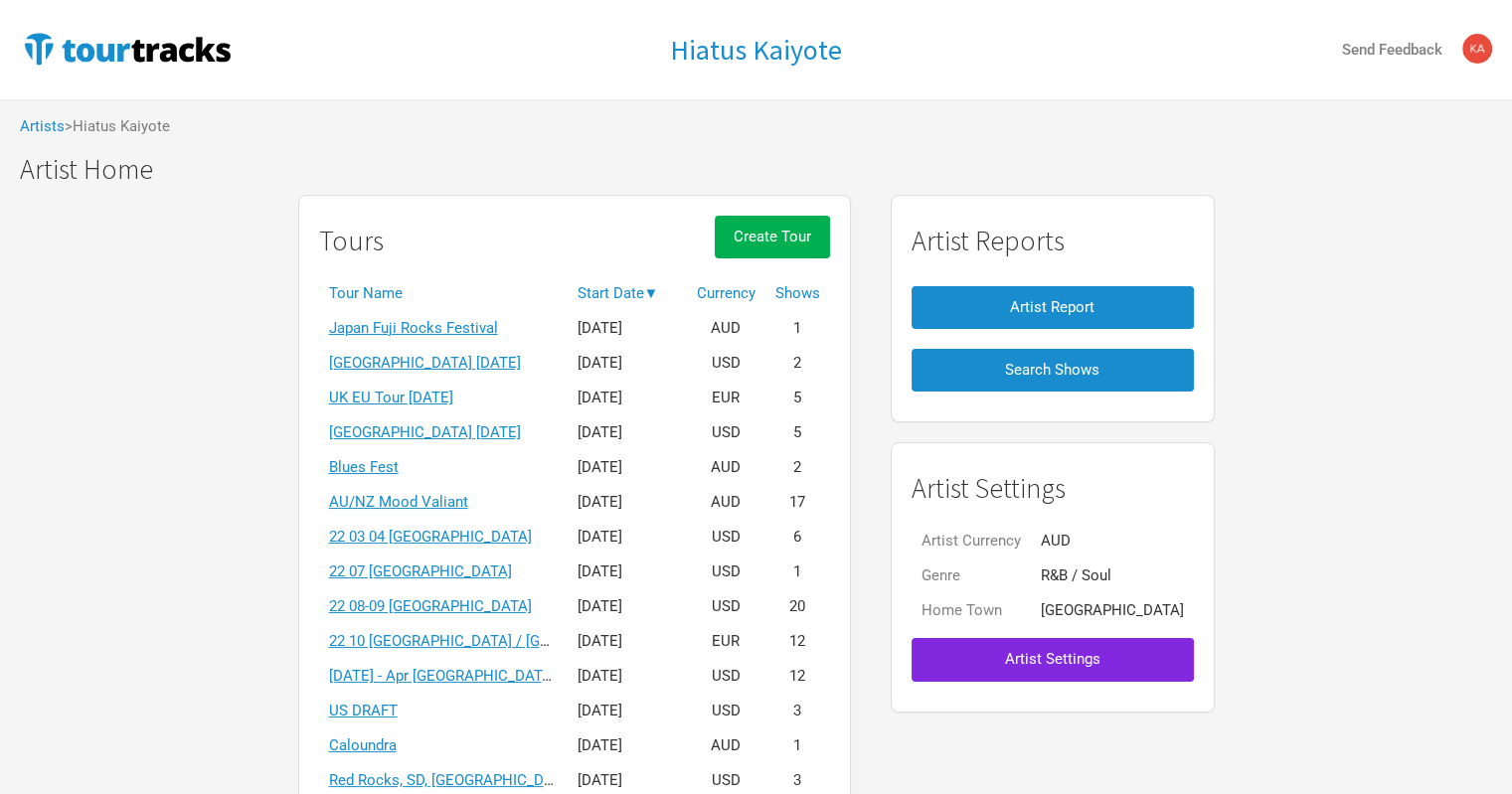 click on "Start Date ▼" at bounding box center (627, 293) 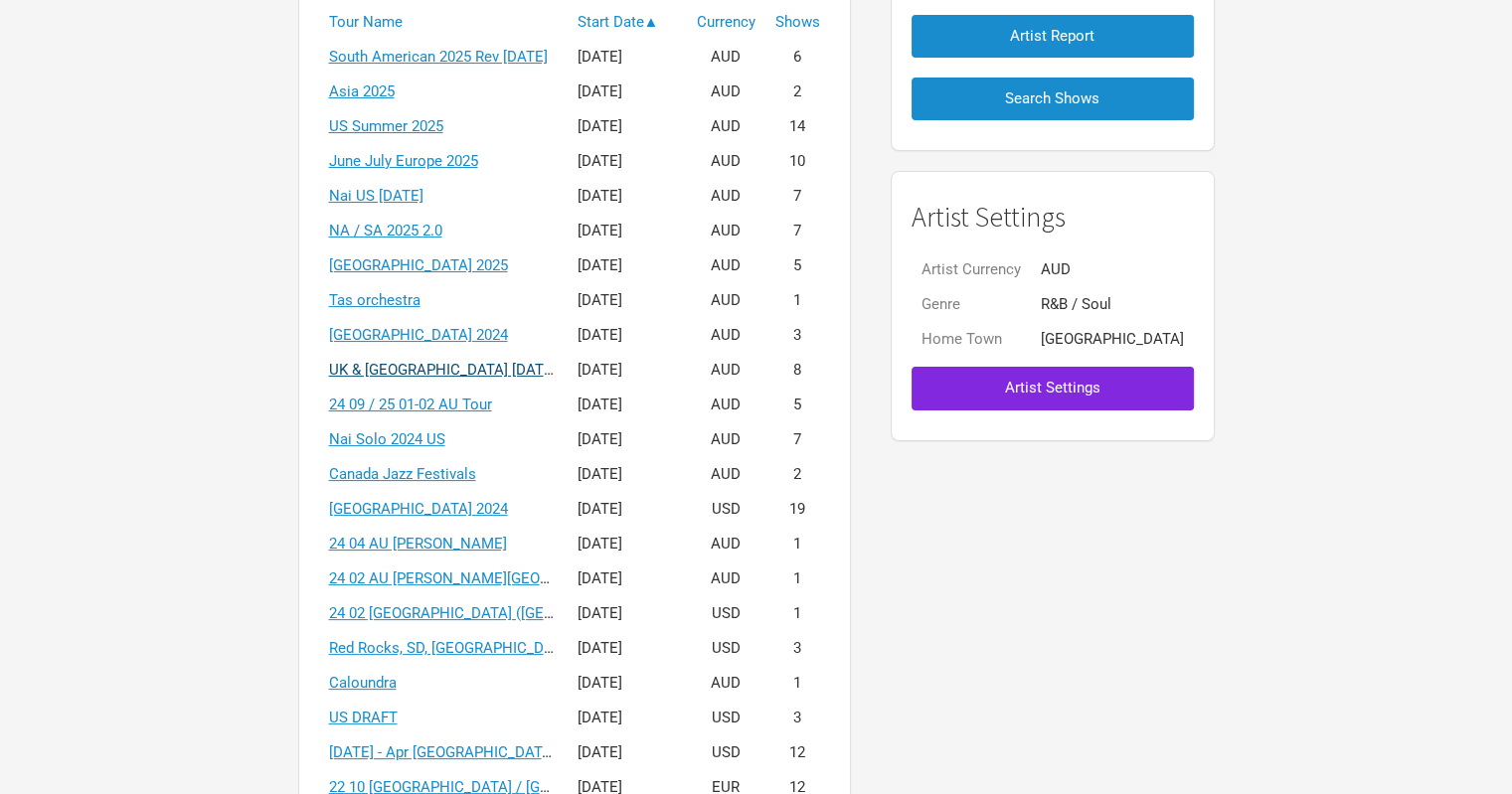 scroll, scrollTop: 298, scrollLeft: 0, axis: vertical 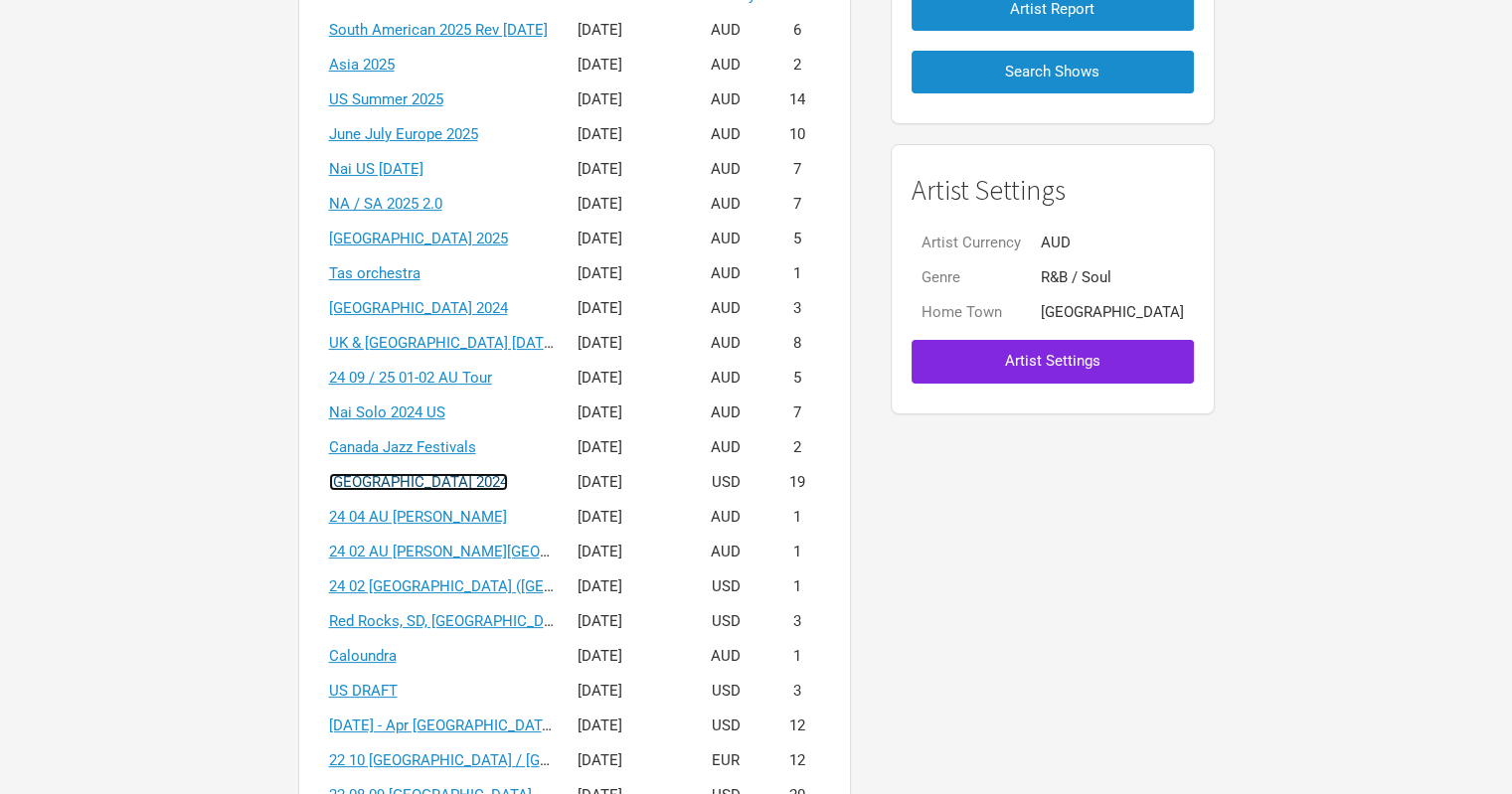 click on "[GEOGRAPHIC_DATA] 2024" at bounding box center [419, 482] 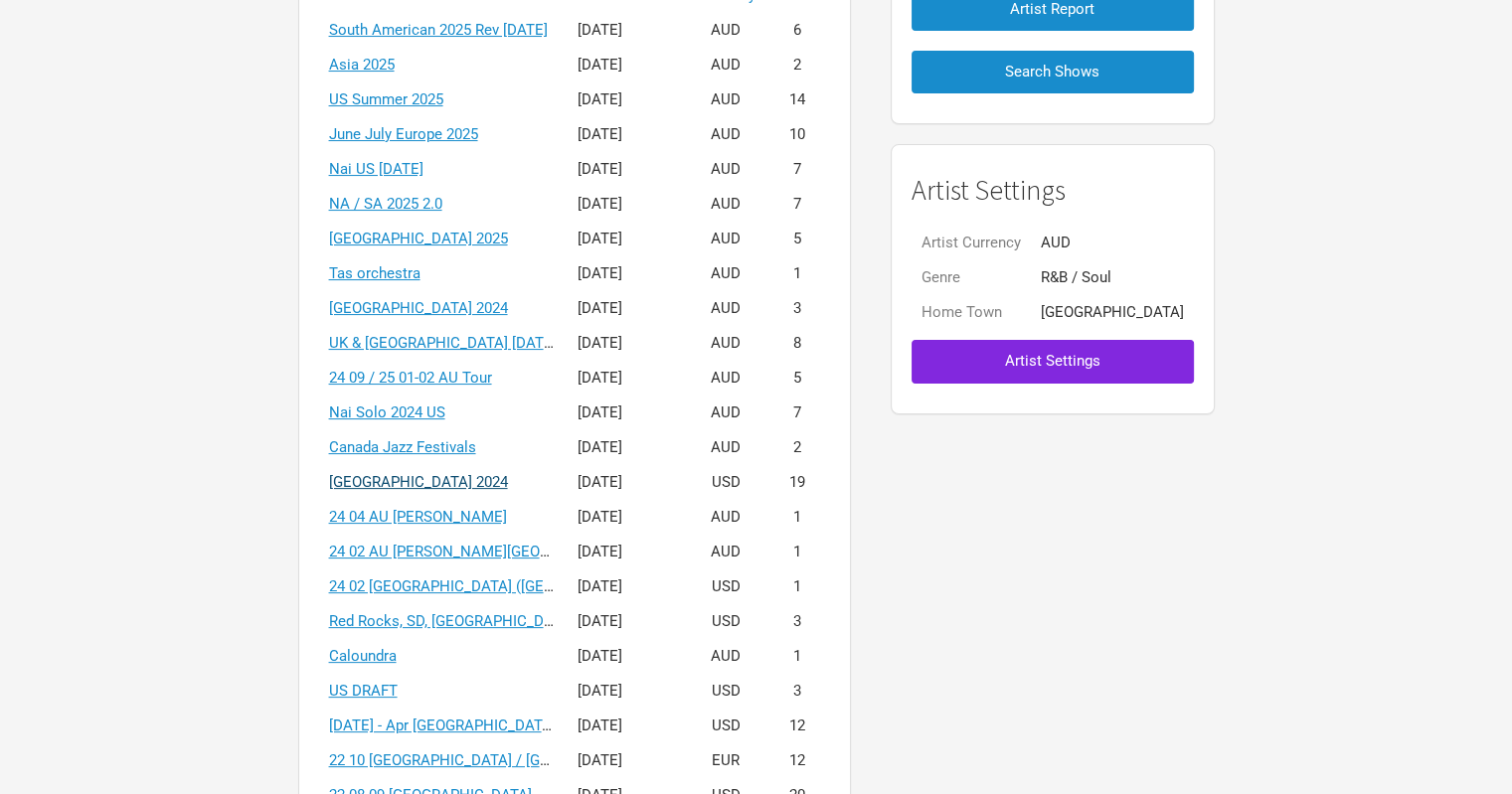 scroll, scrollTop: 0, scrollLeft: 0, axis: both 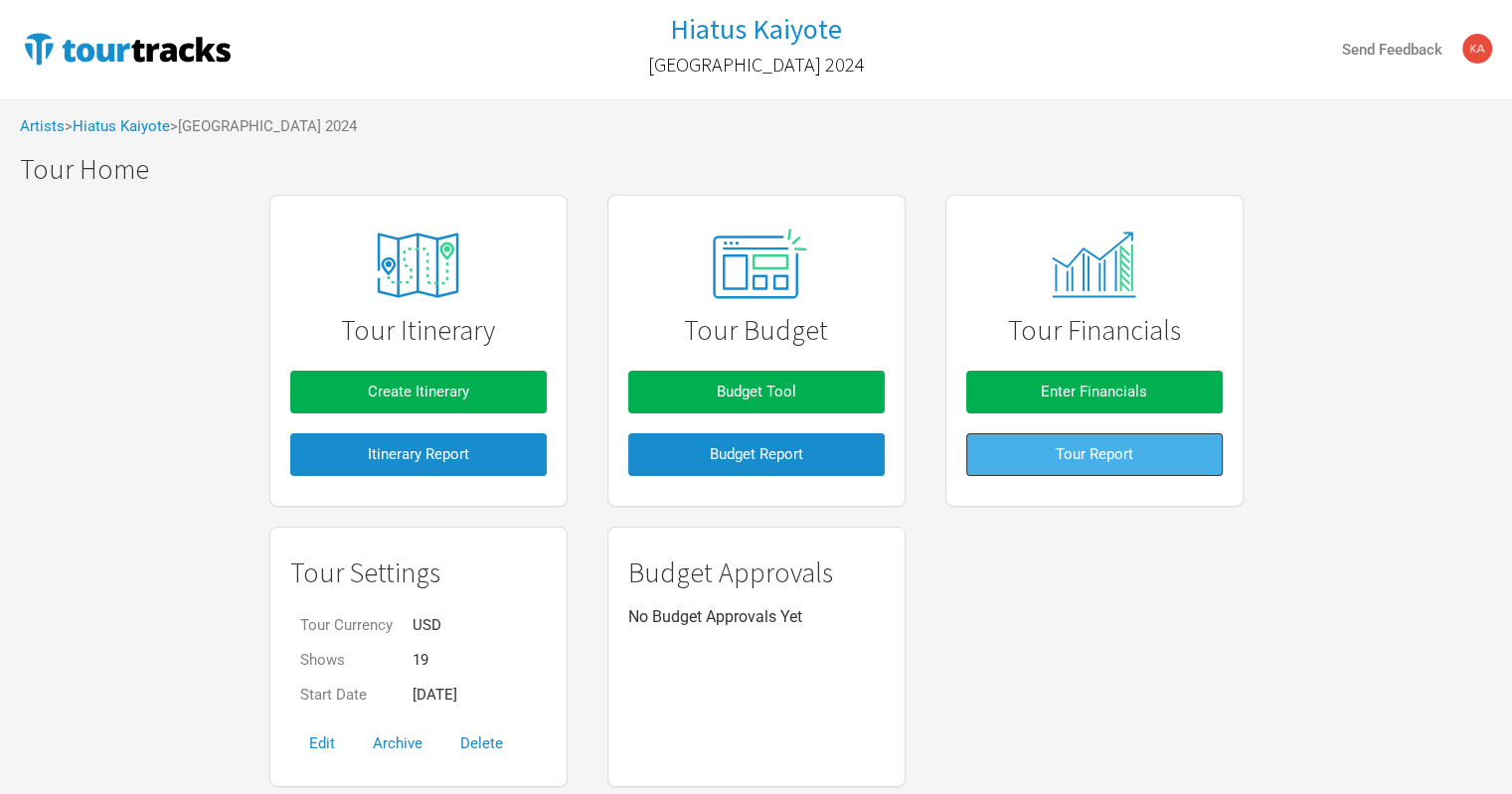 click on "Tour Report" at bounding box center (1094, 454) 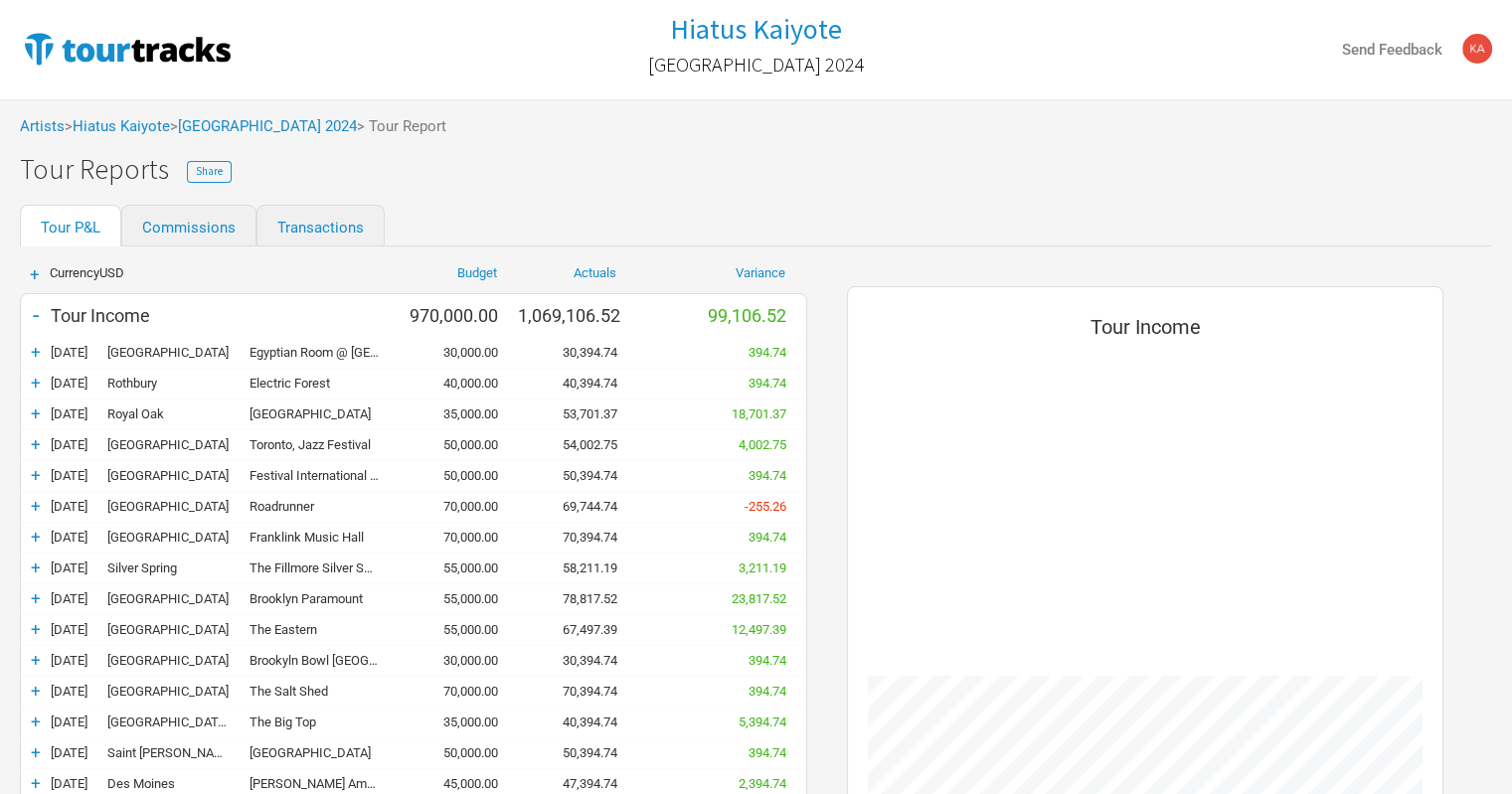 scroll, scrollTop: 992149, scrollLeft: 993447, axis: both 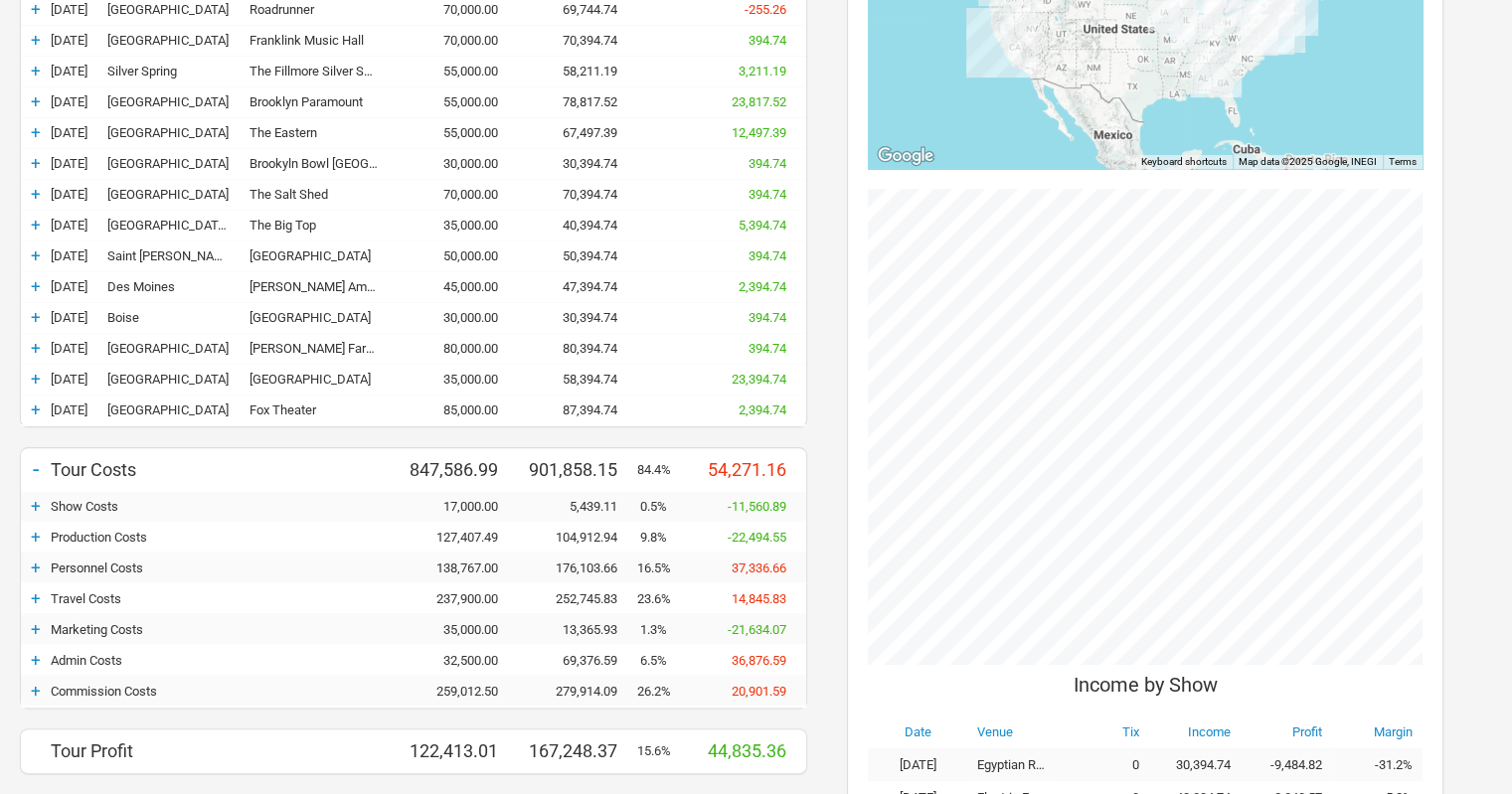 click on "+" at bounding box center [36, 567] 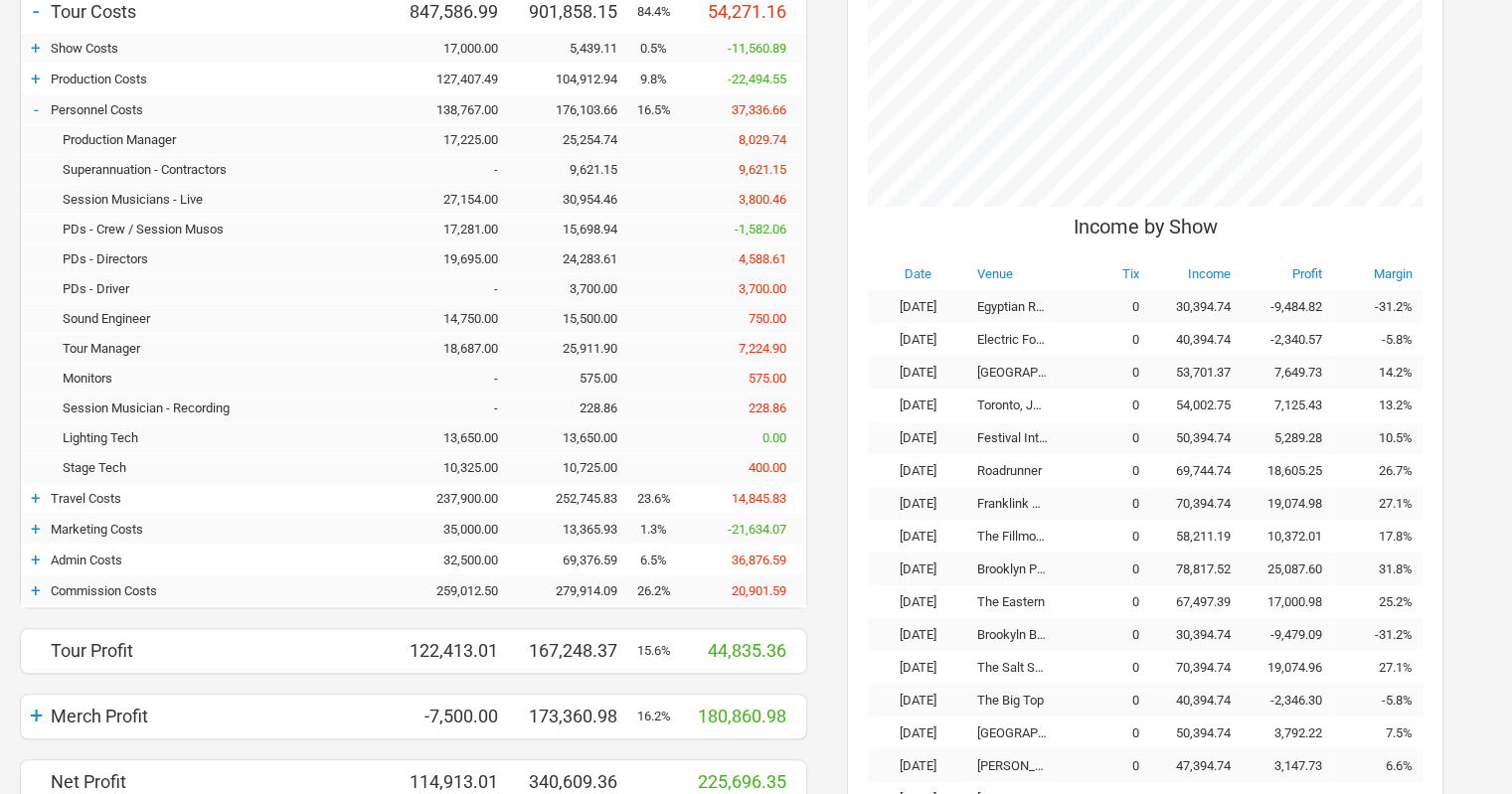 scroll, scrollTop: 994, scrollLeft: 0, axis: vertical 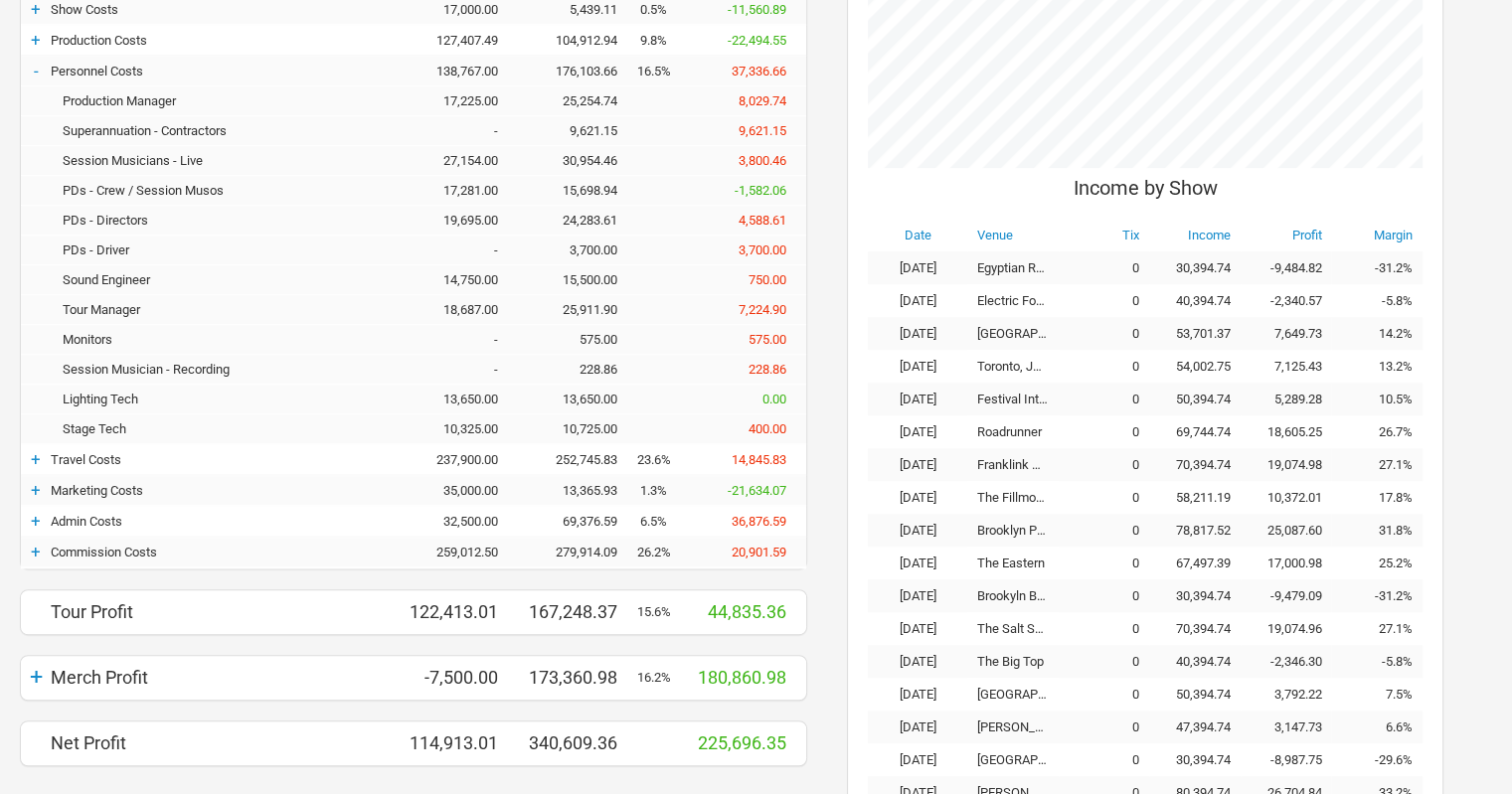 click on "15,698.94" at bounding box center (578, 190) 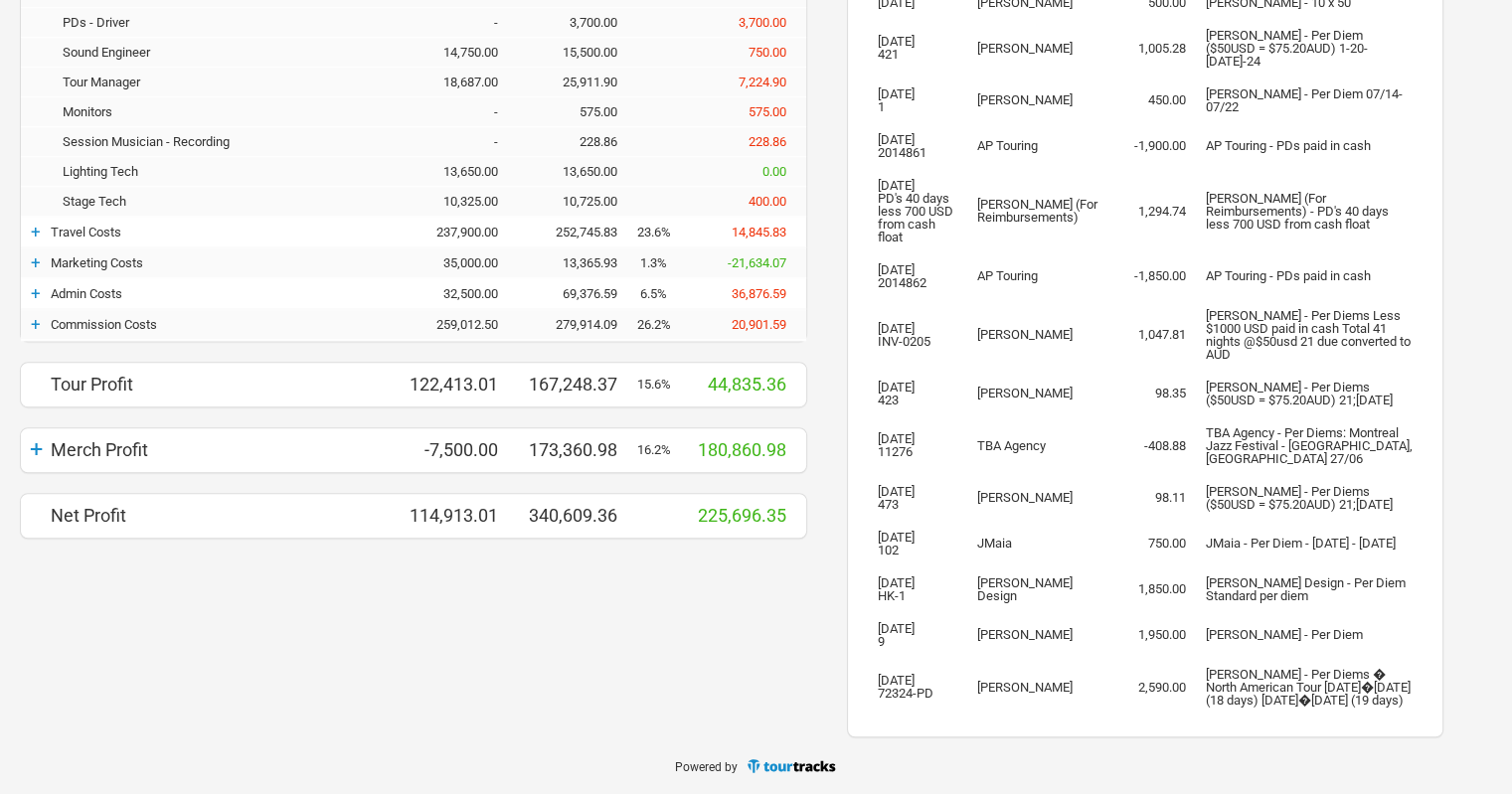 scroll, scrollTop: 994, scrollLeft: 0, axis: vertical 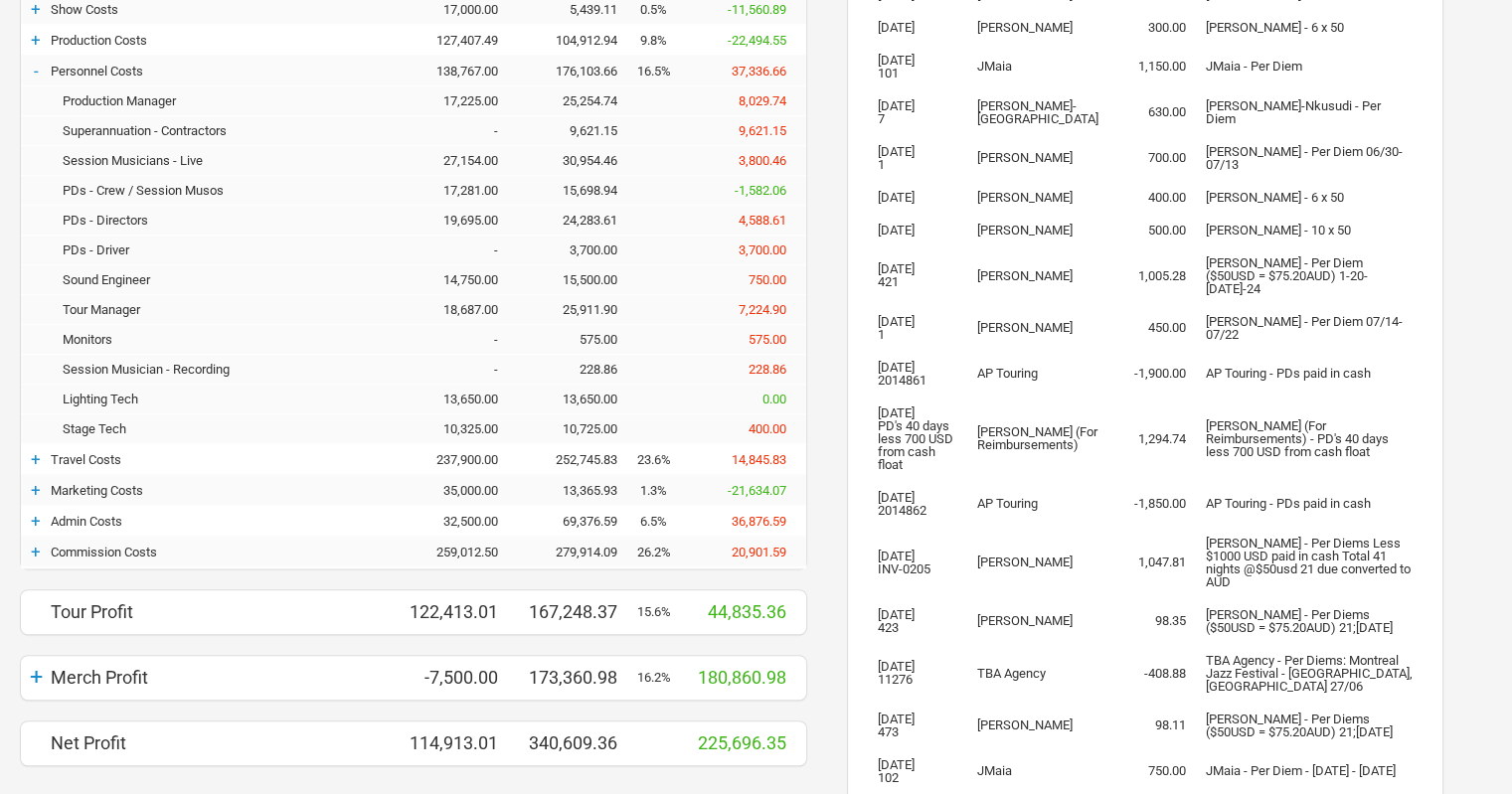 click on "24,283.61" at bounding box center (578, 220) 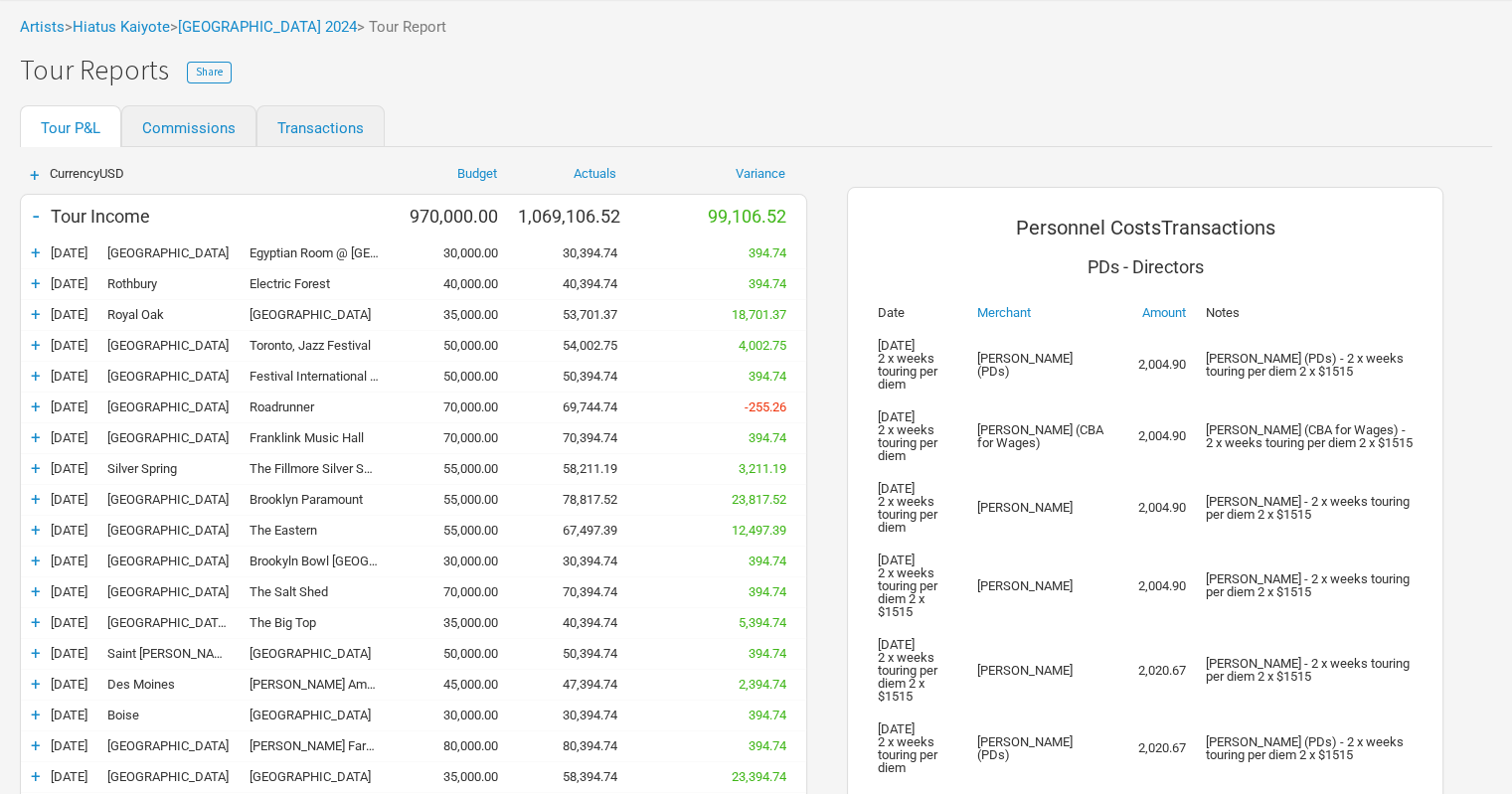 scroll, scrollTop: 0, scrollLeft: 0, axis: both 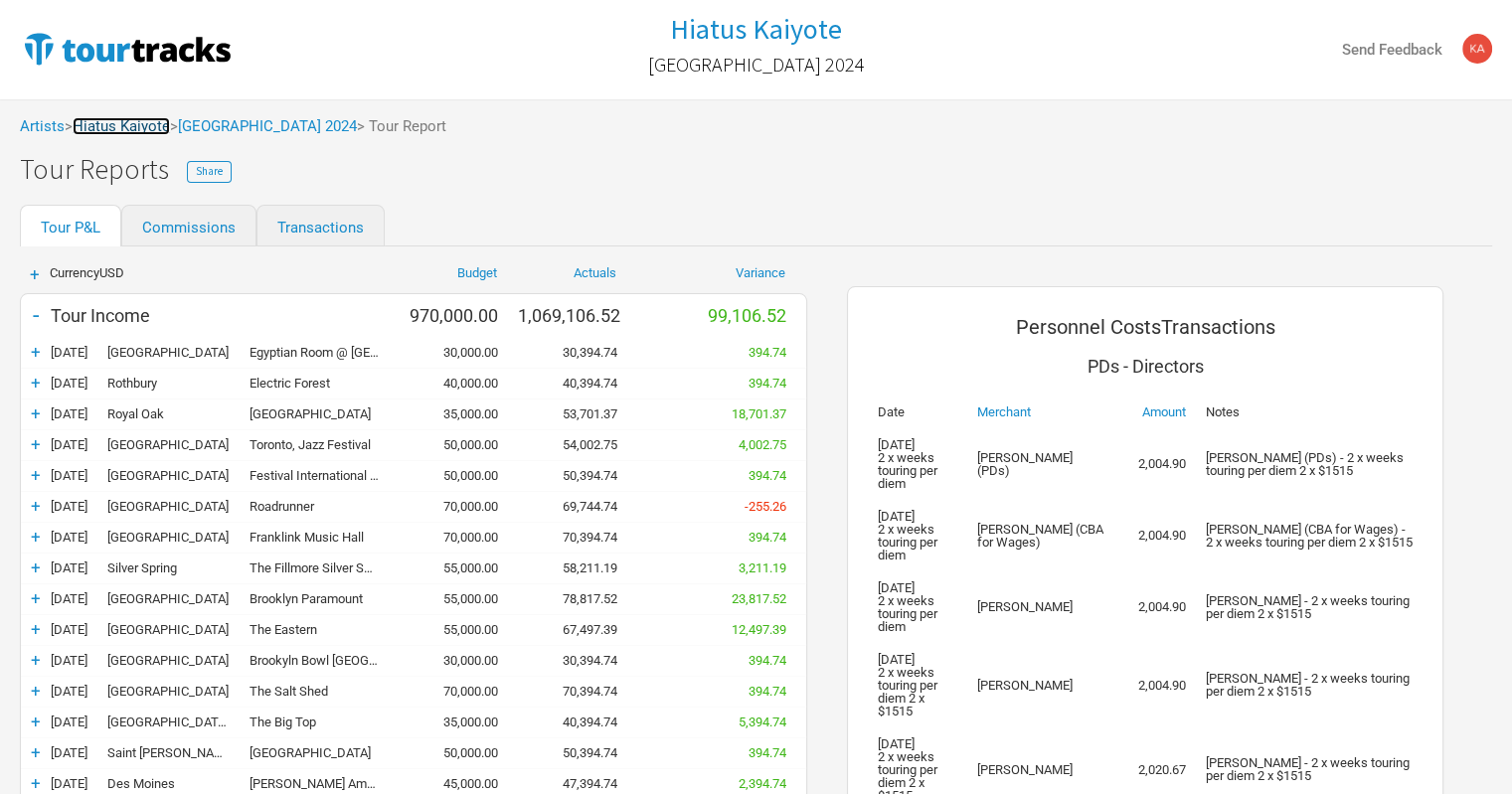 click on "Hiatus Kaiyote" at bounding box center [121, 126] 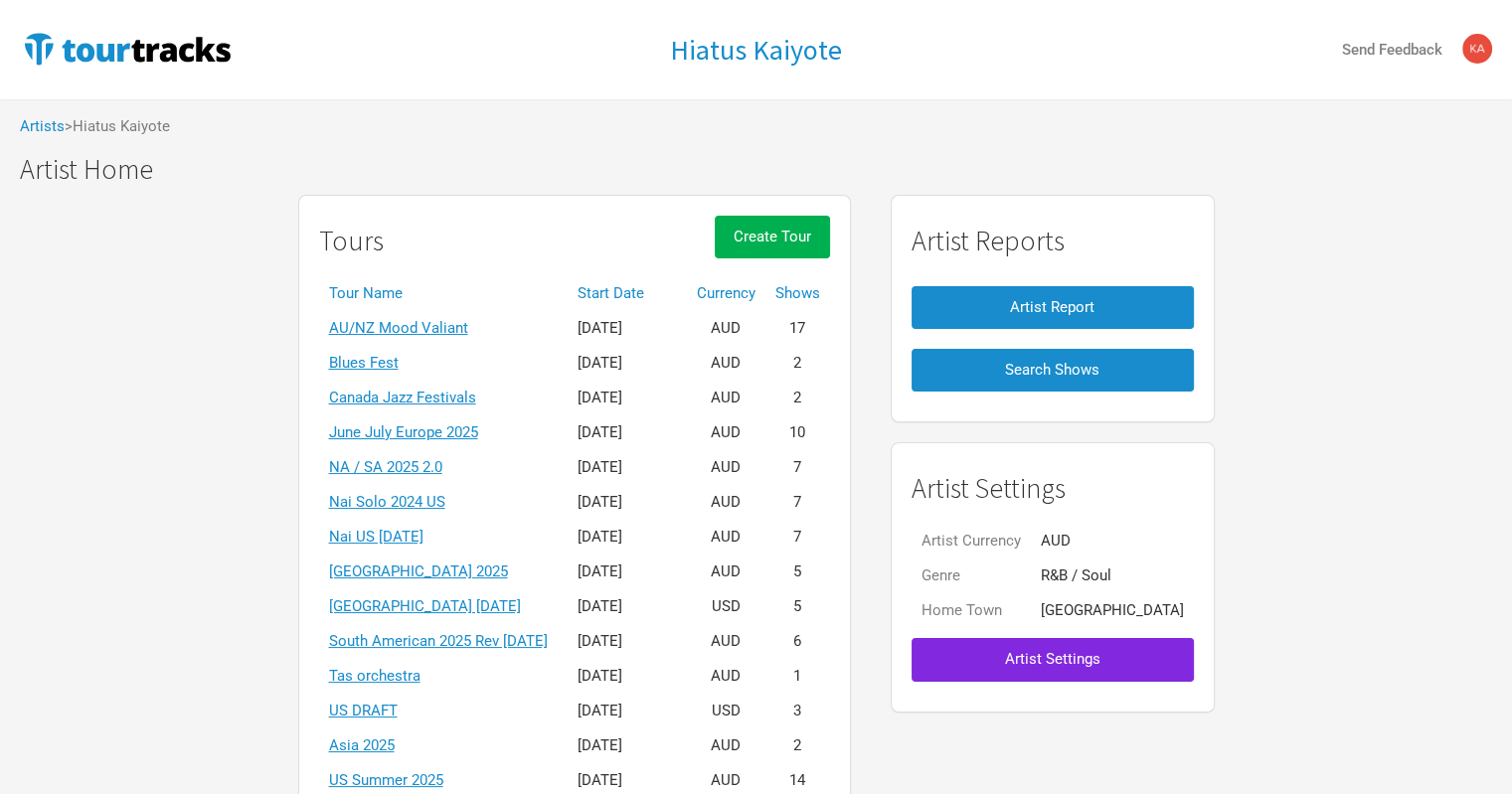 click on "Start Date" at bounding box center [627, 293] 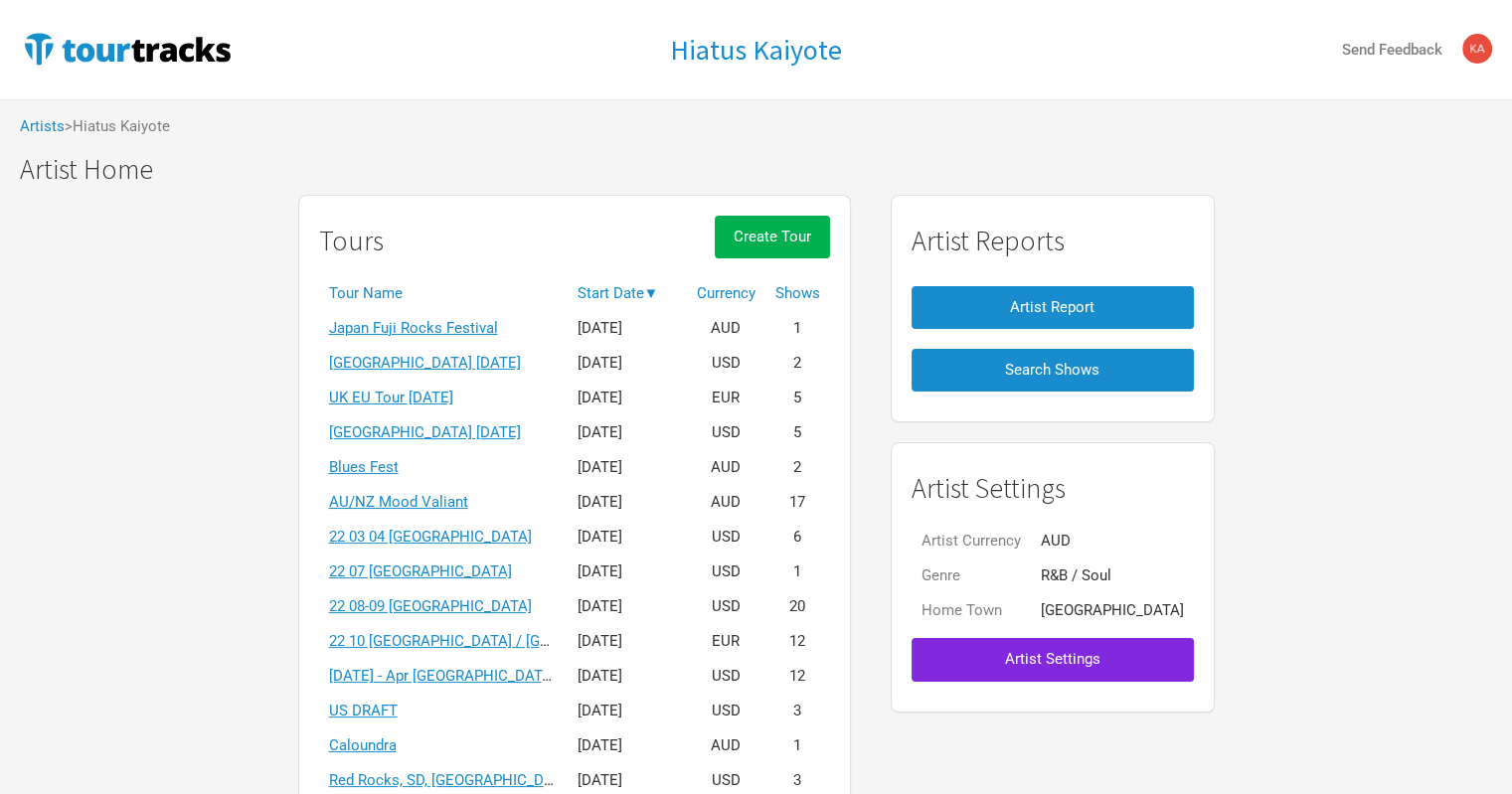 click on "Start Date ▼" at bounding box center [627, 293] 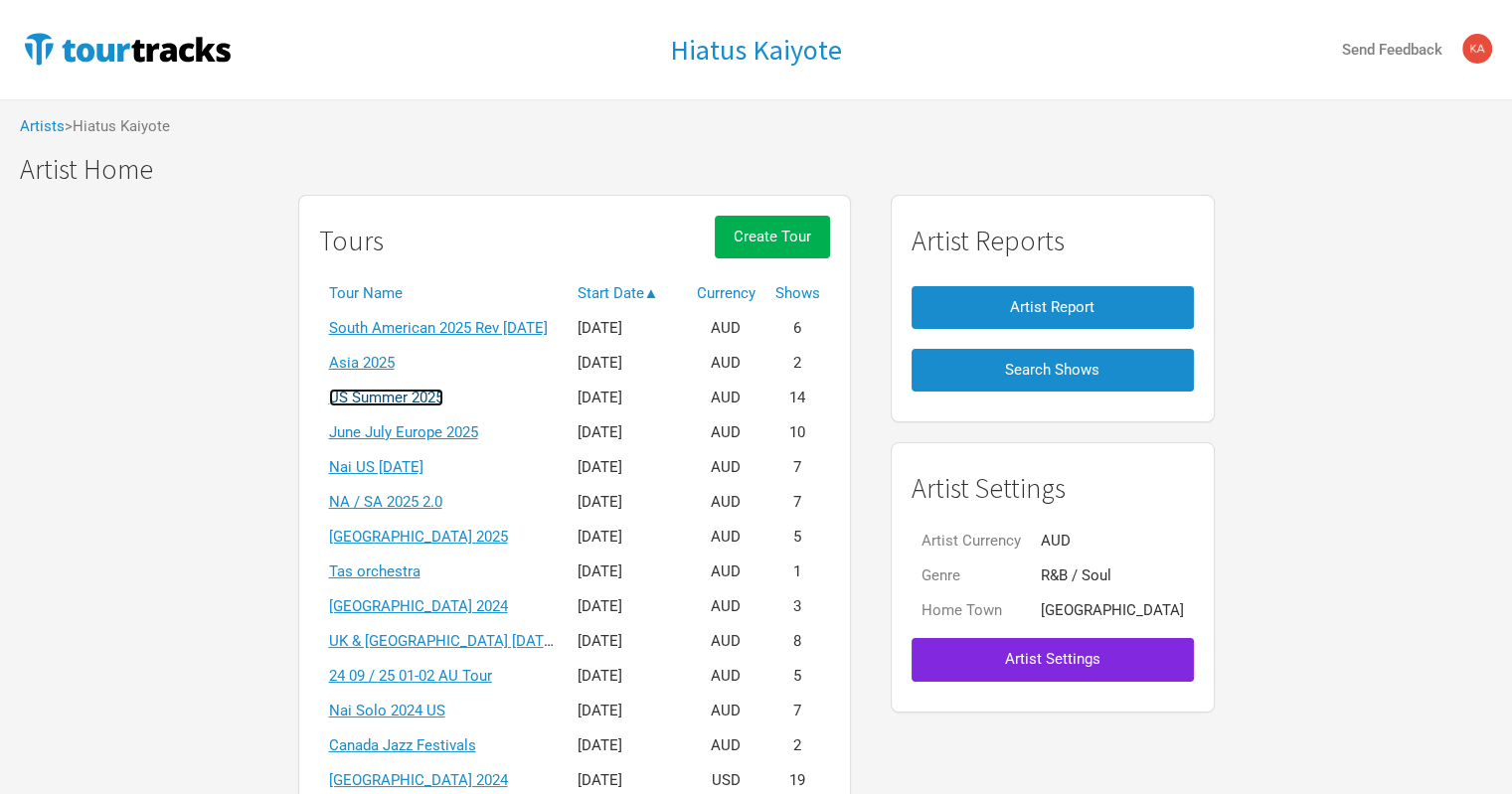 click on "US Summer 2025" at bounding box center [386, 397] 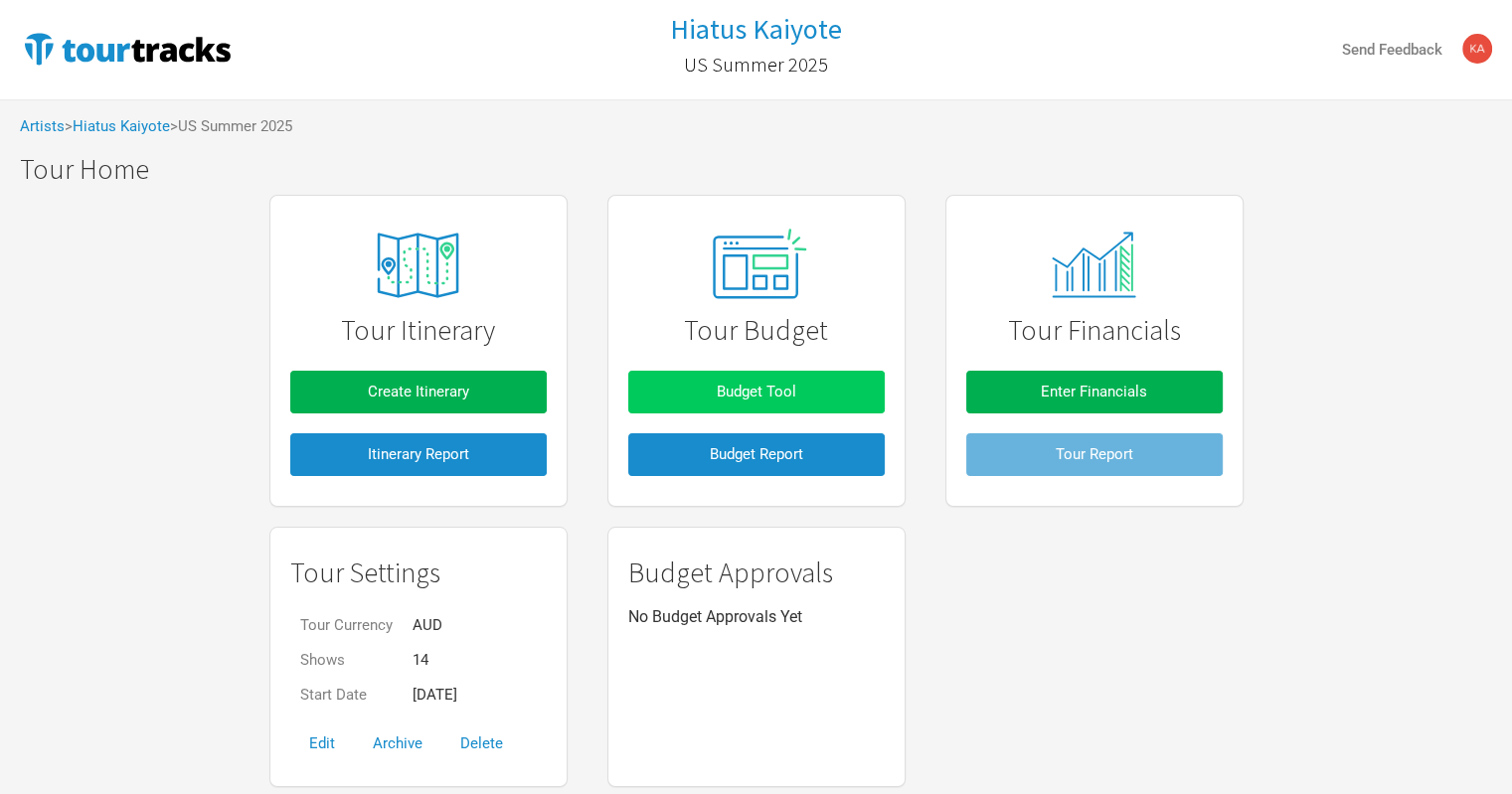 click on "Budget Tool" at bounding box center [756, 392] 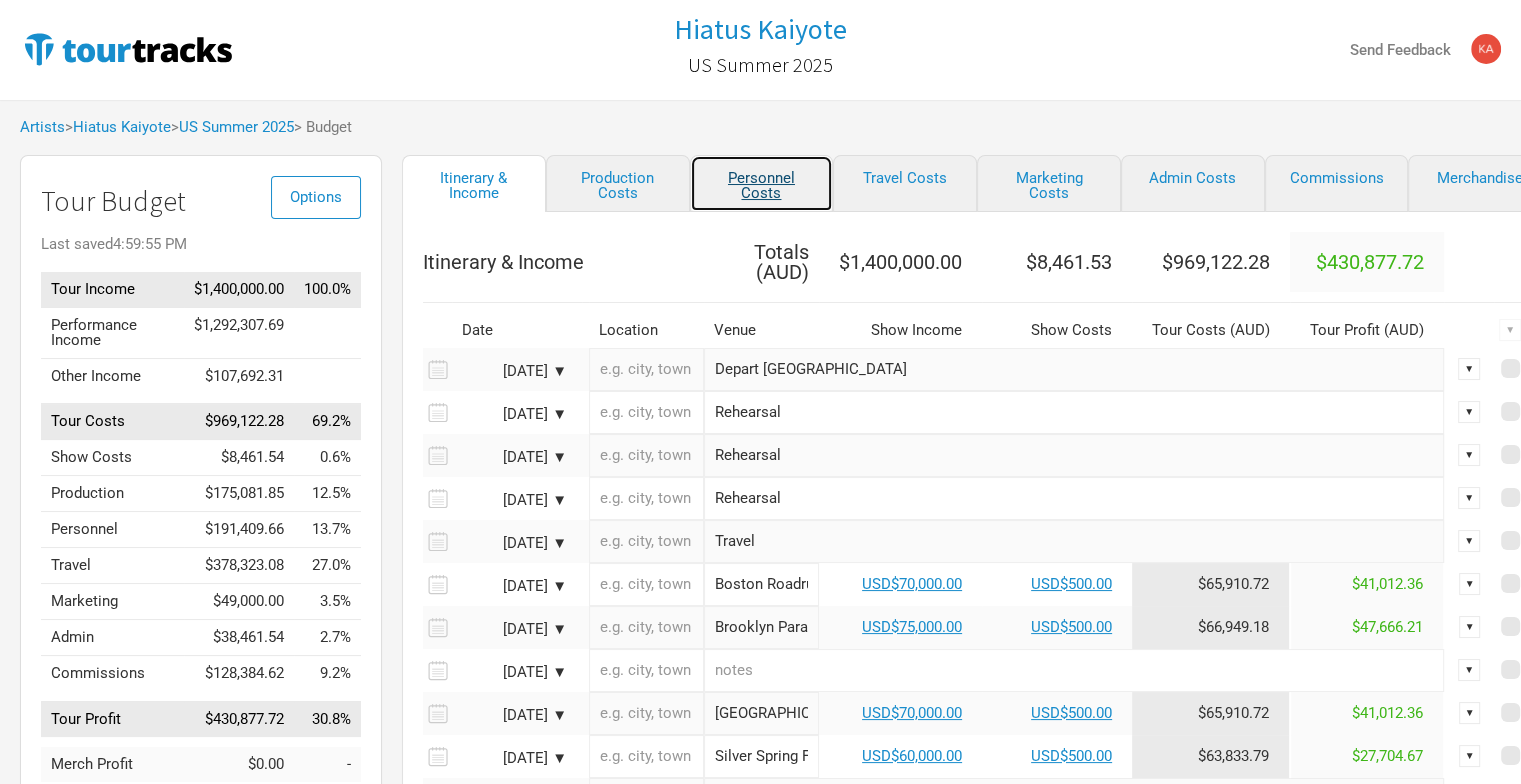 click on "Personnel Costs" at bounding box center [762, 183] 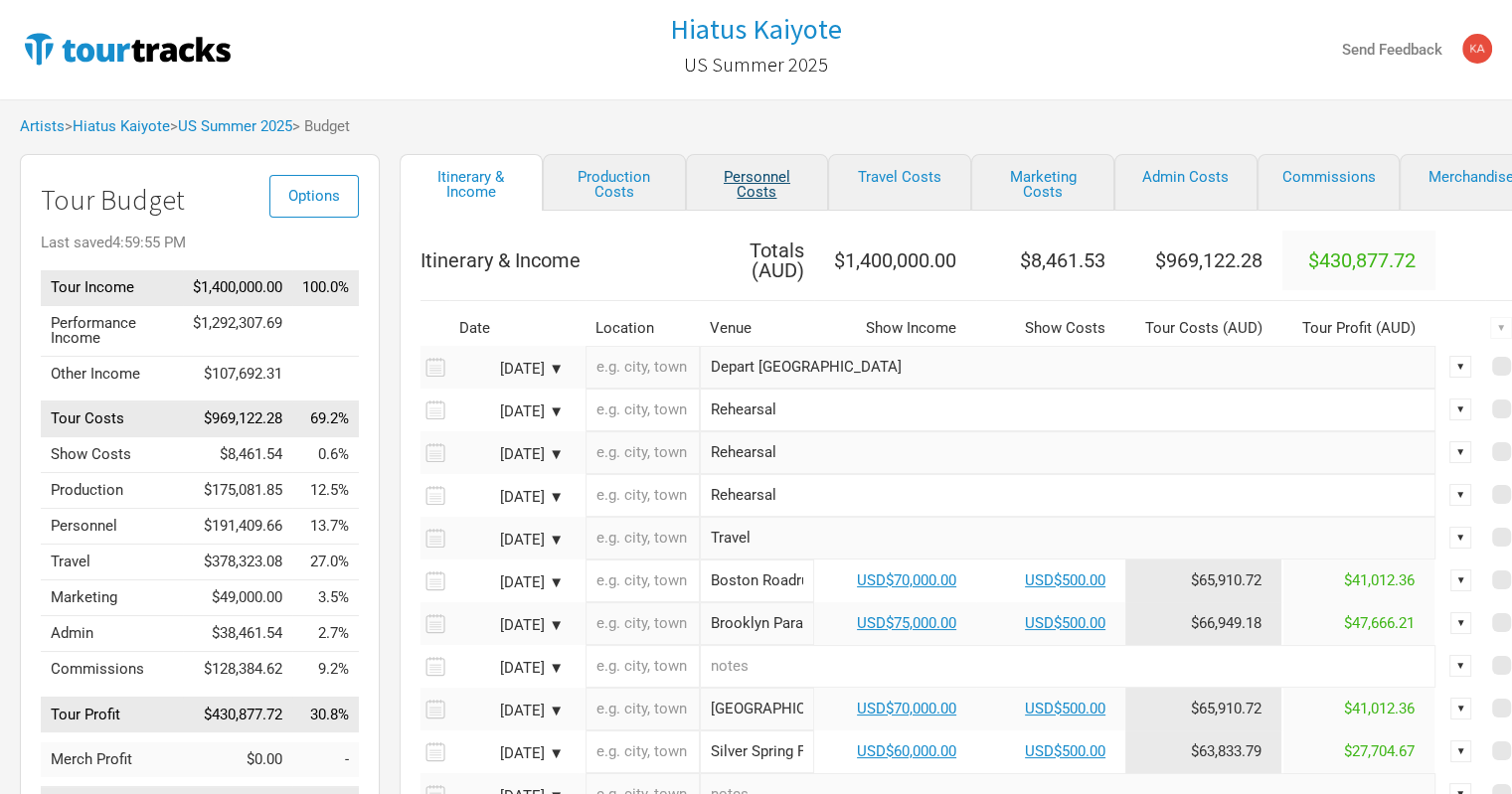 select on "USD" 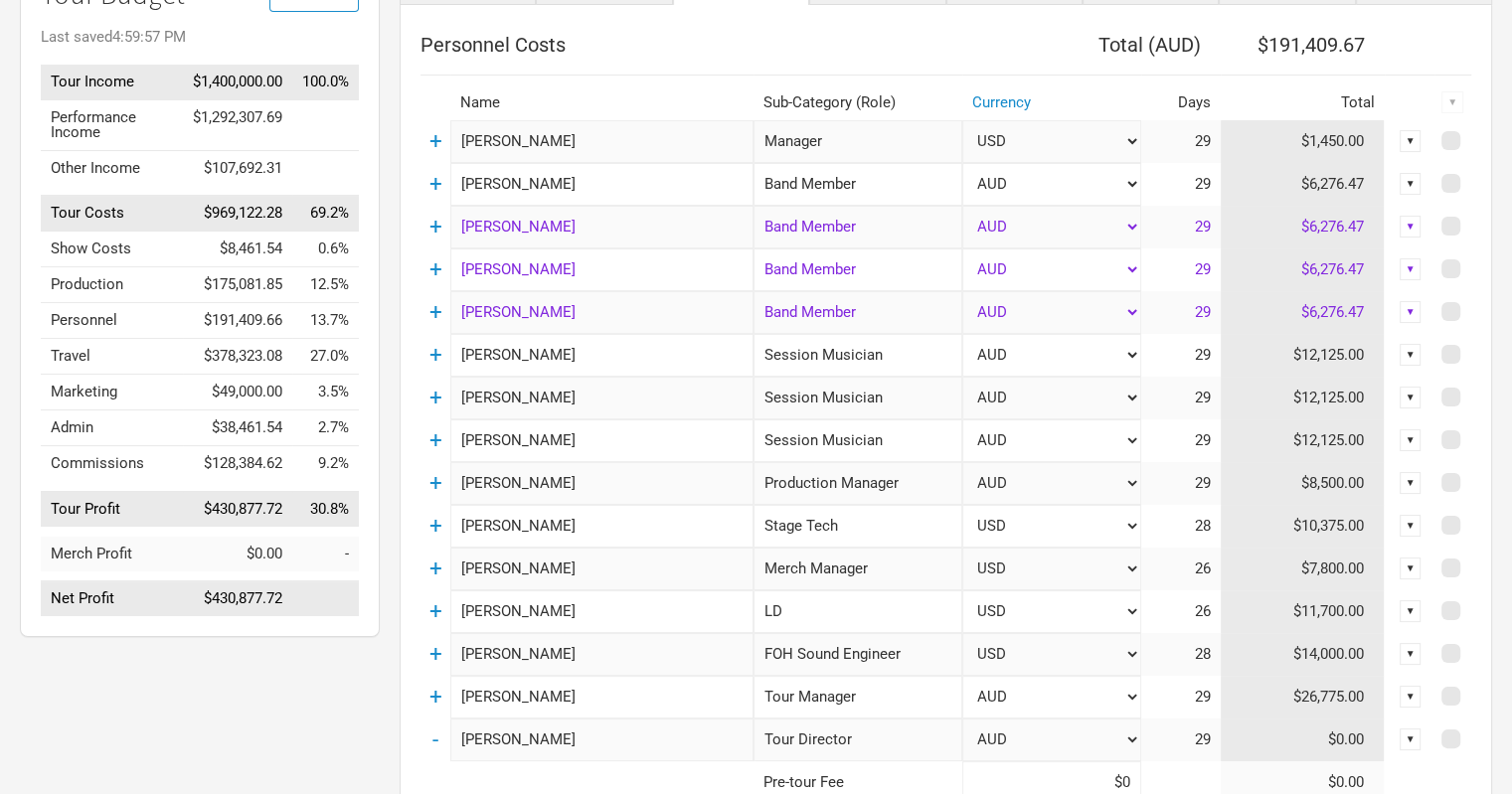scroll, scrollTop: 99, scrollLeft: 0, axis: vertical 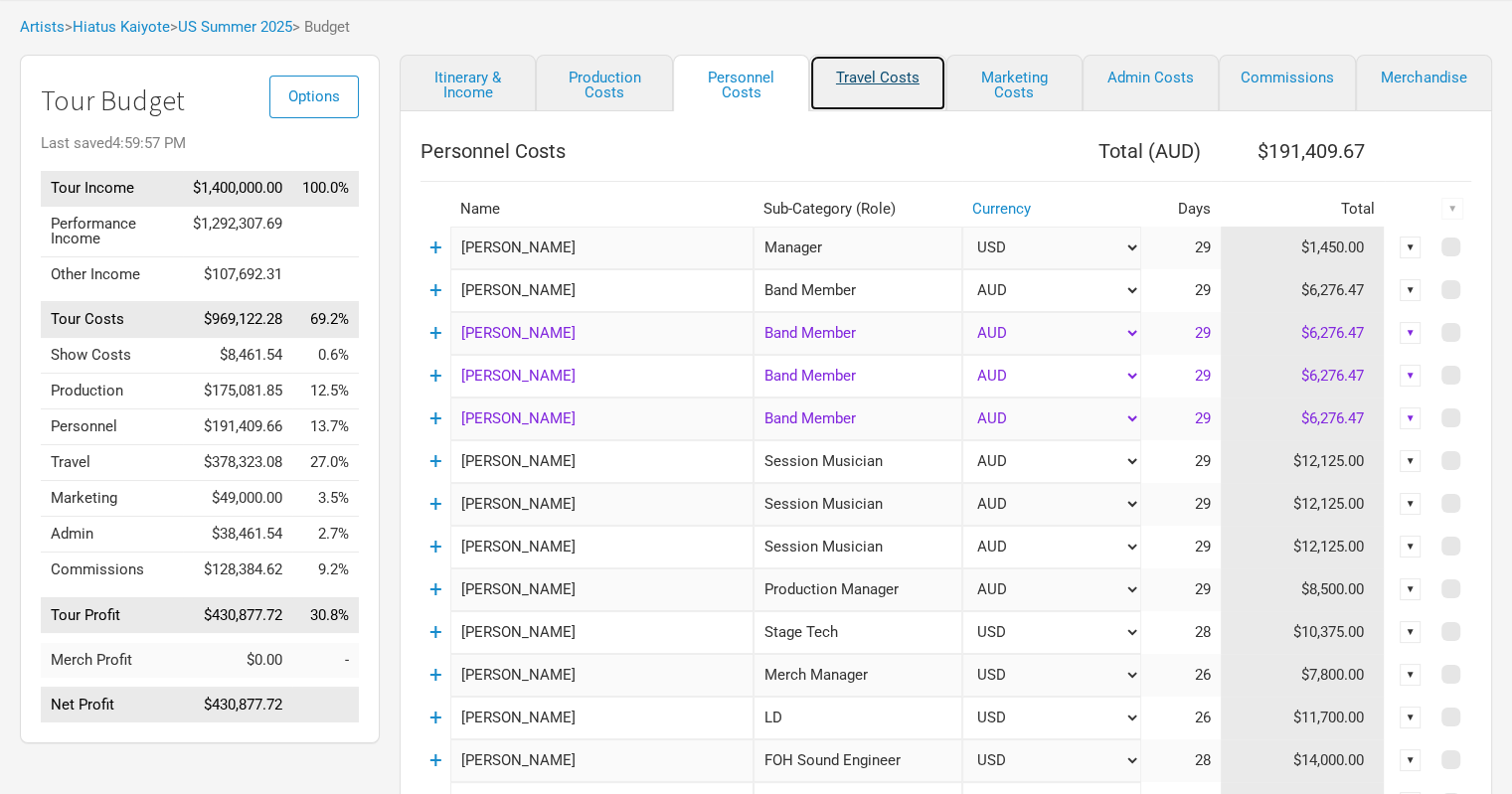 click on "Travel Costs" at bounding box center [877, 82] 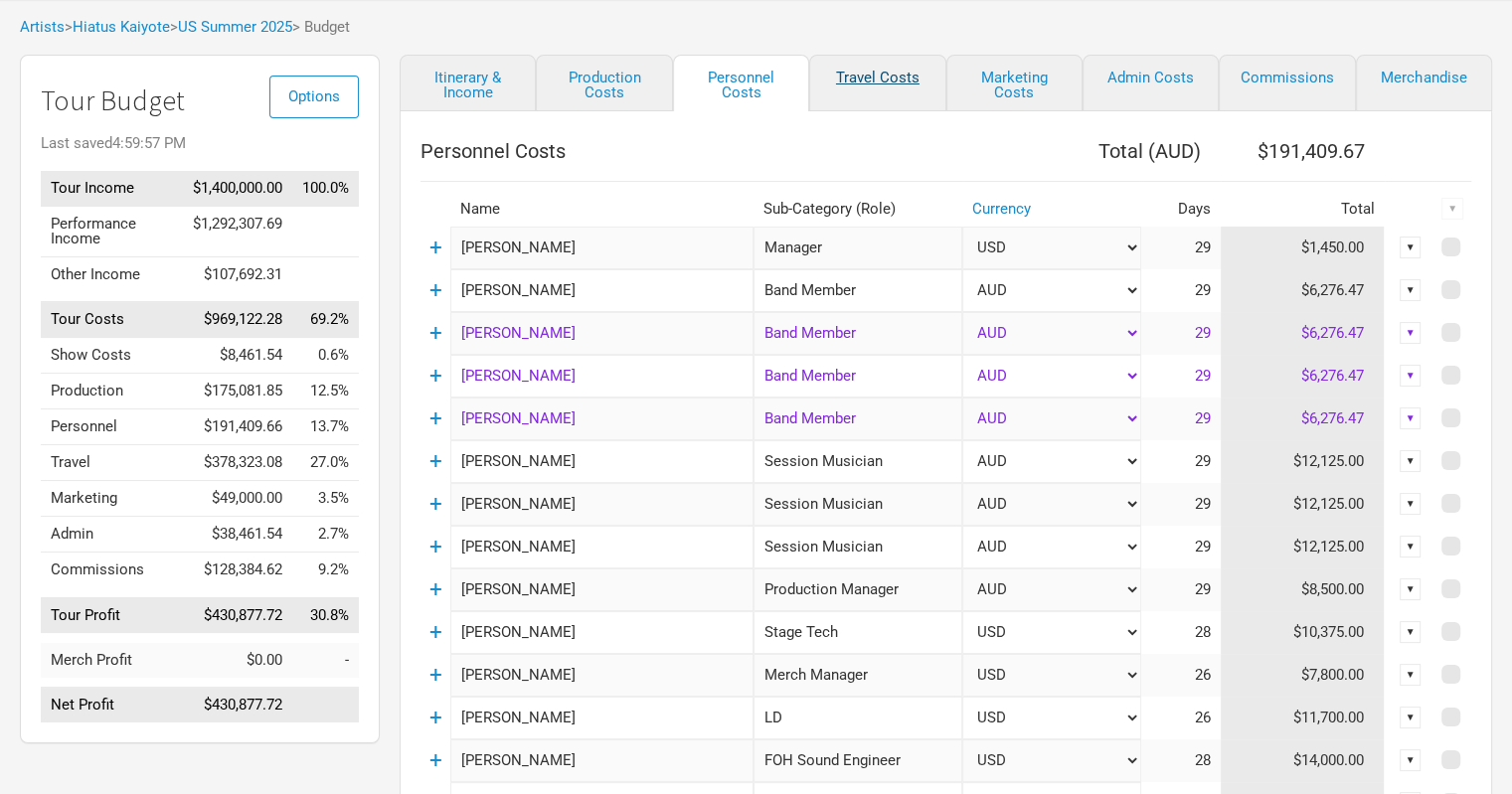 select on "USD" 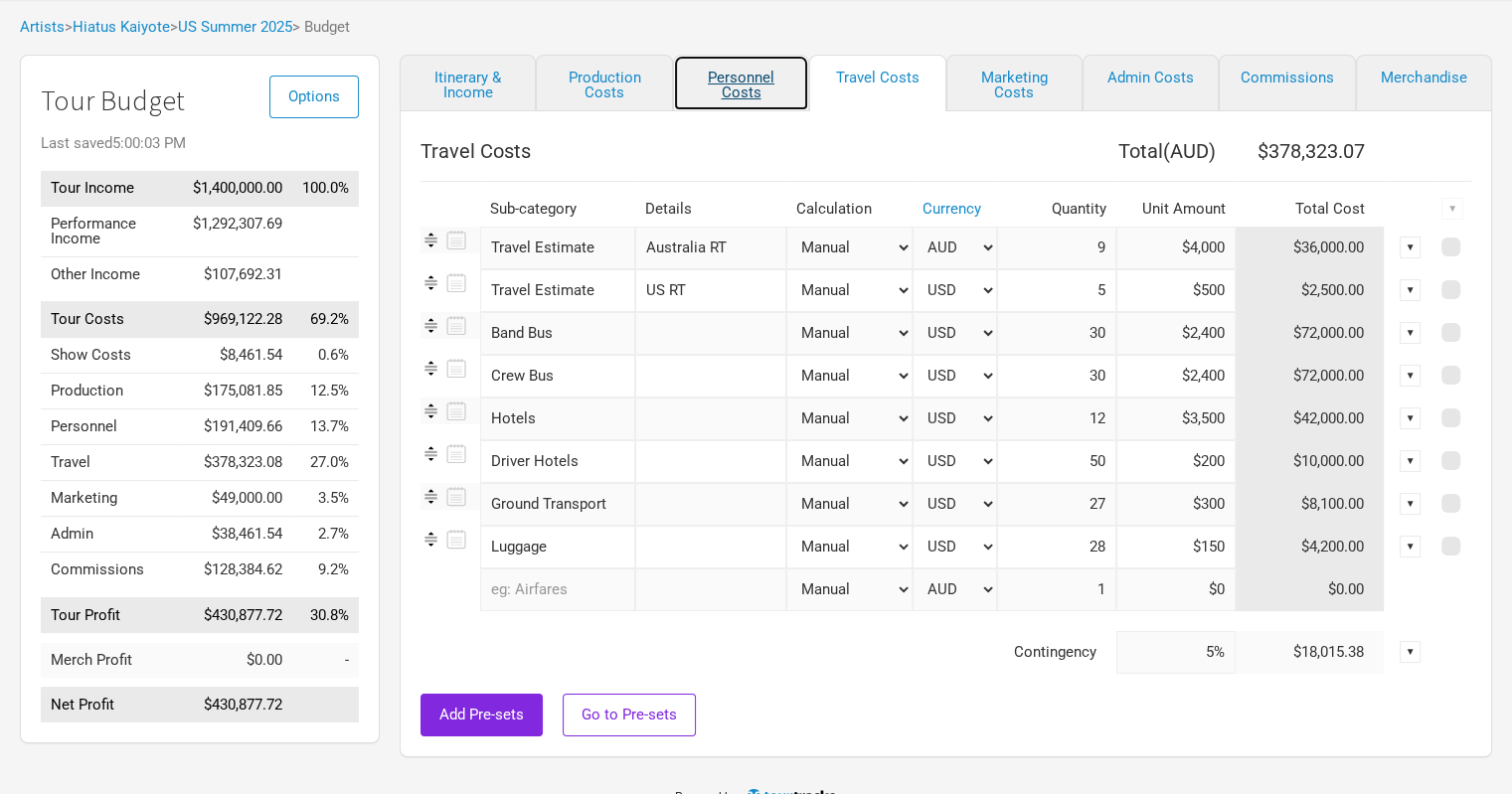 click on "Personnel Costs" at bounding box center [741, 82] 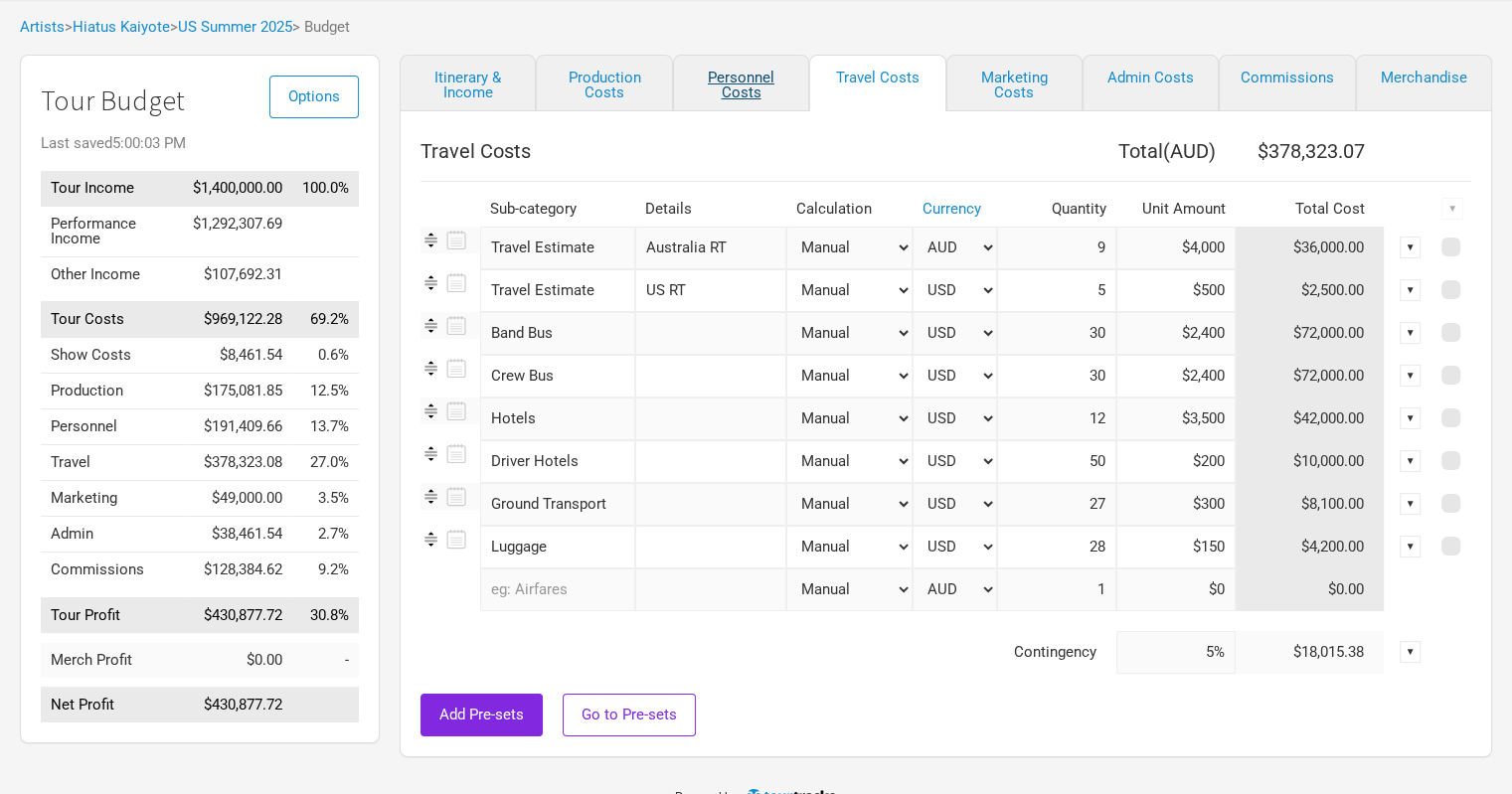 select on "USD" 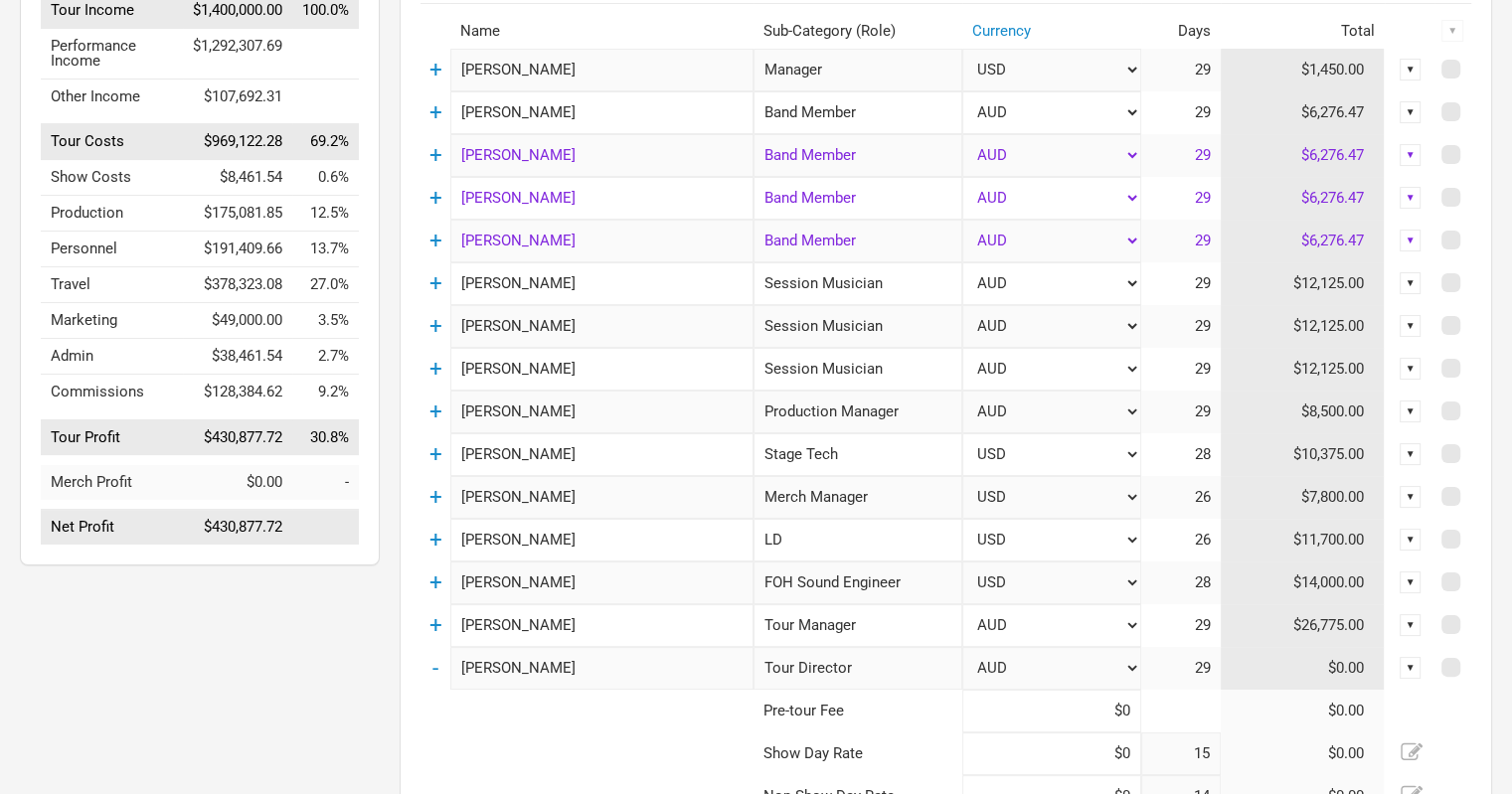 scroll, scrollTop: 397, scrollLeft: 0, axis: vertical 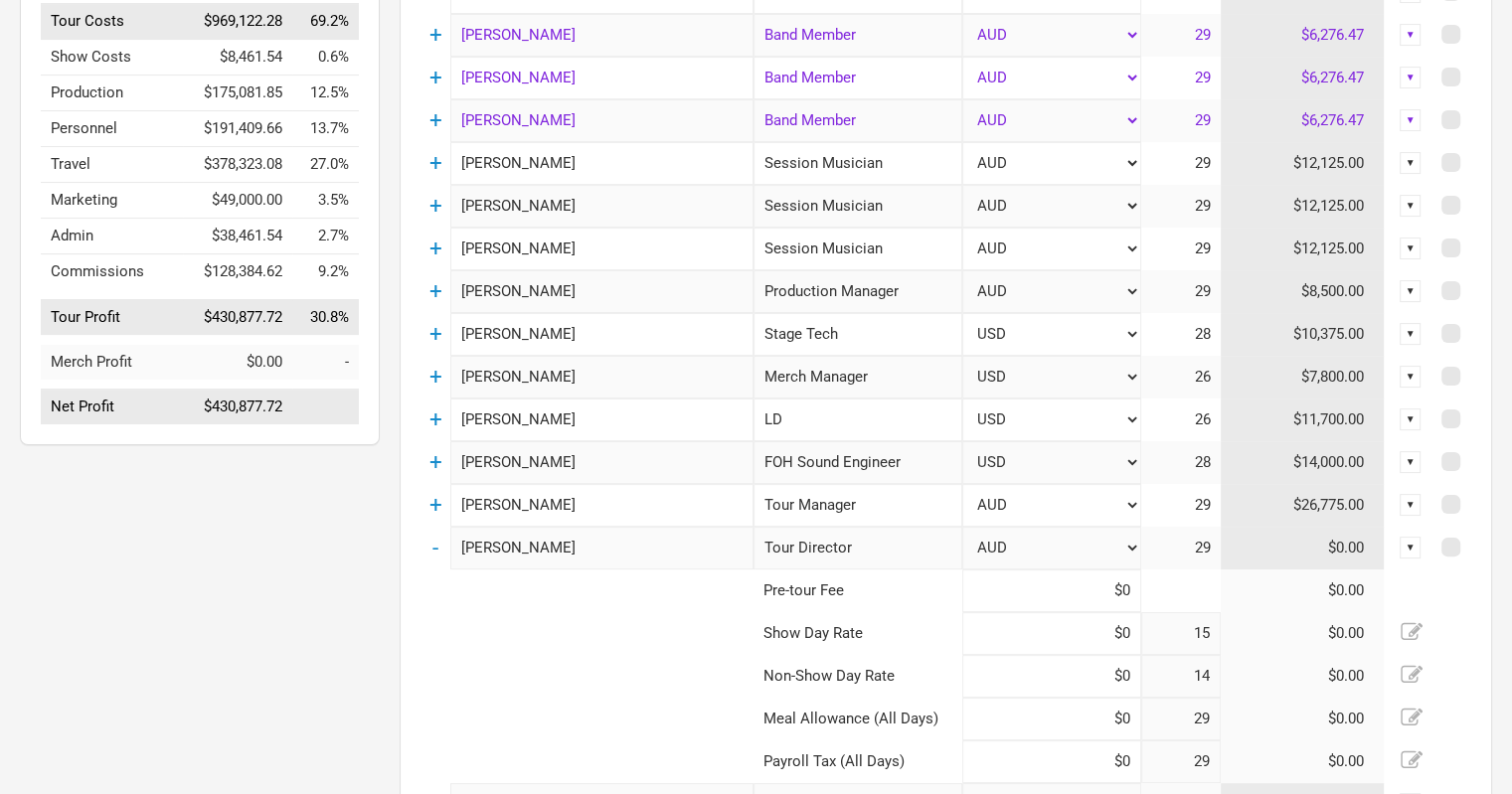 click on "▼" at bounding box center (1411, 377) 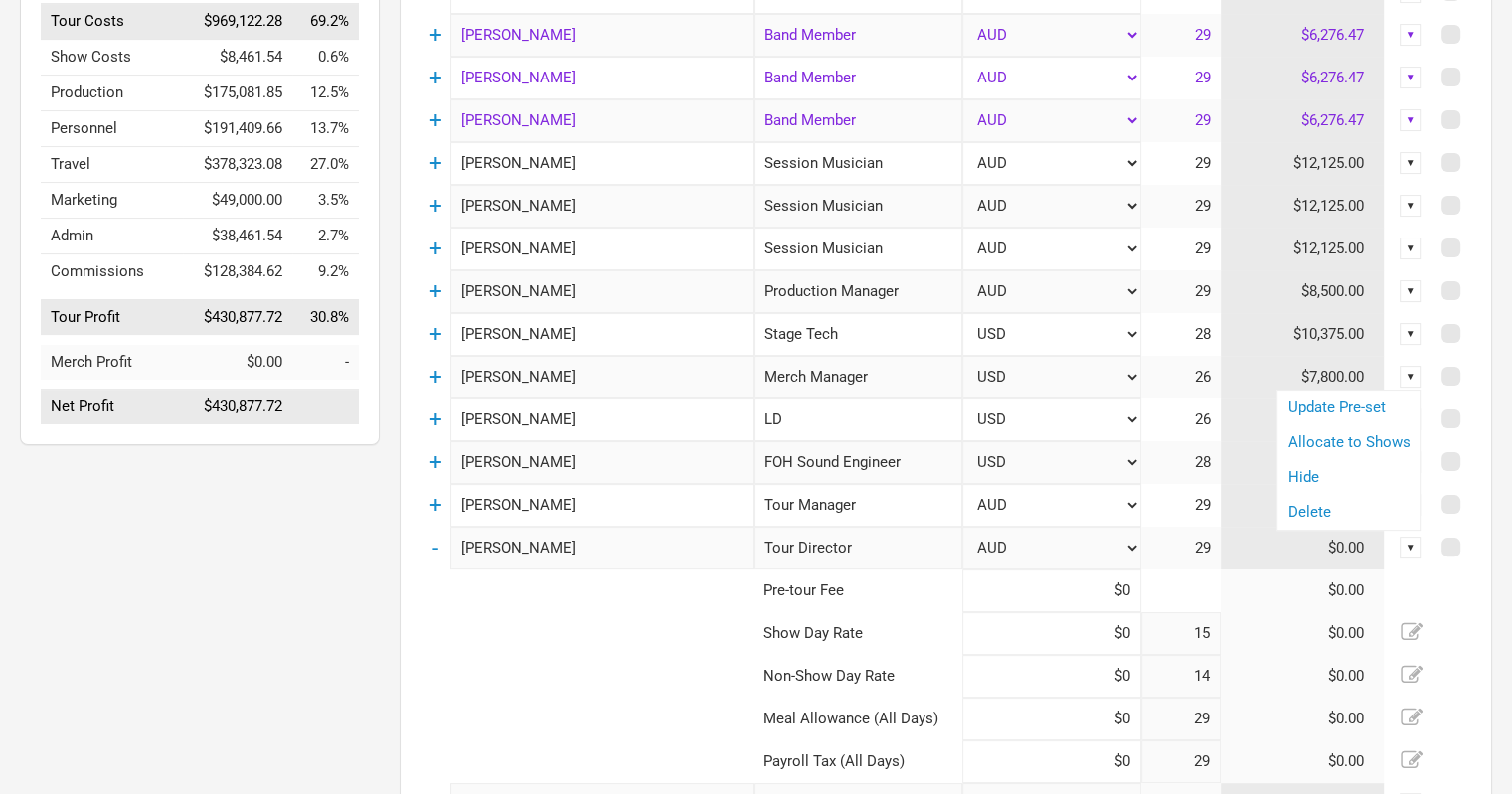 click on "▼" at bounding box center (1411, 377) 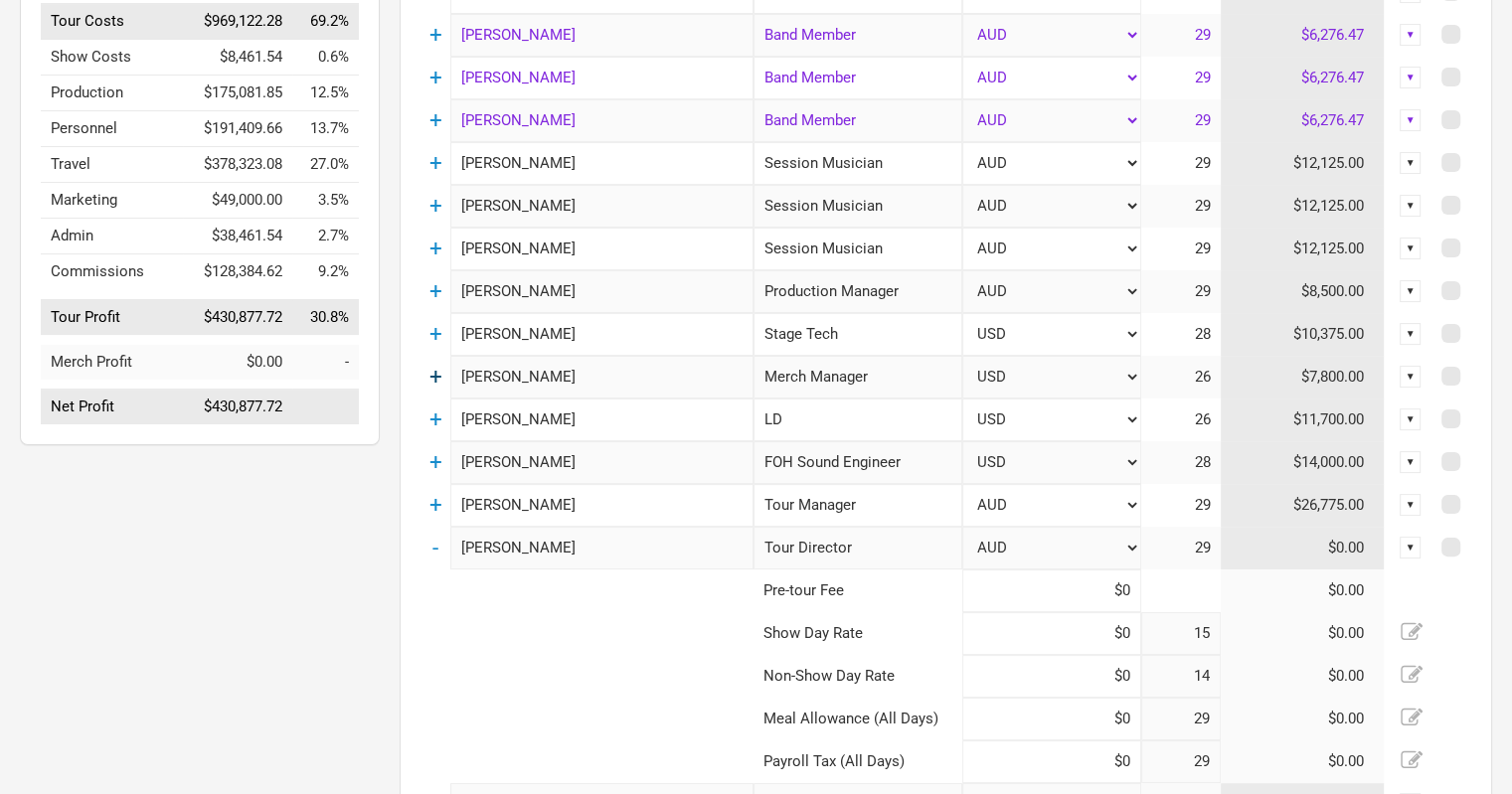 click on "+" at bounding box center [435, 377] 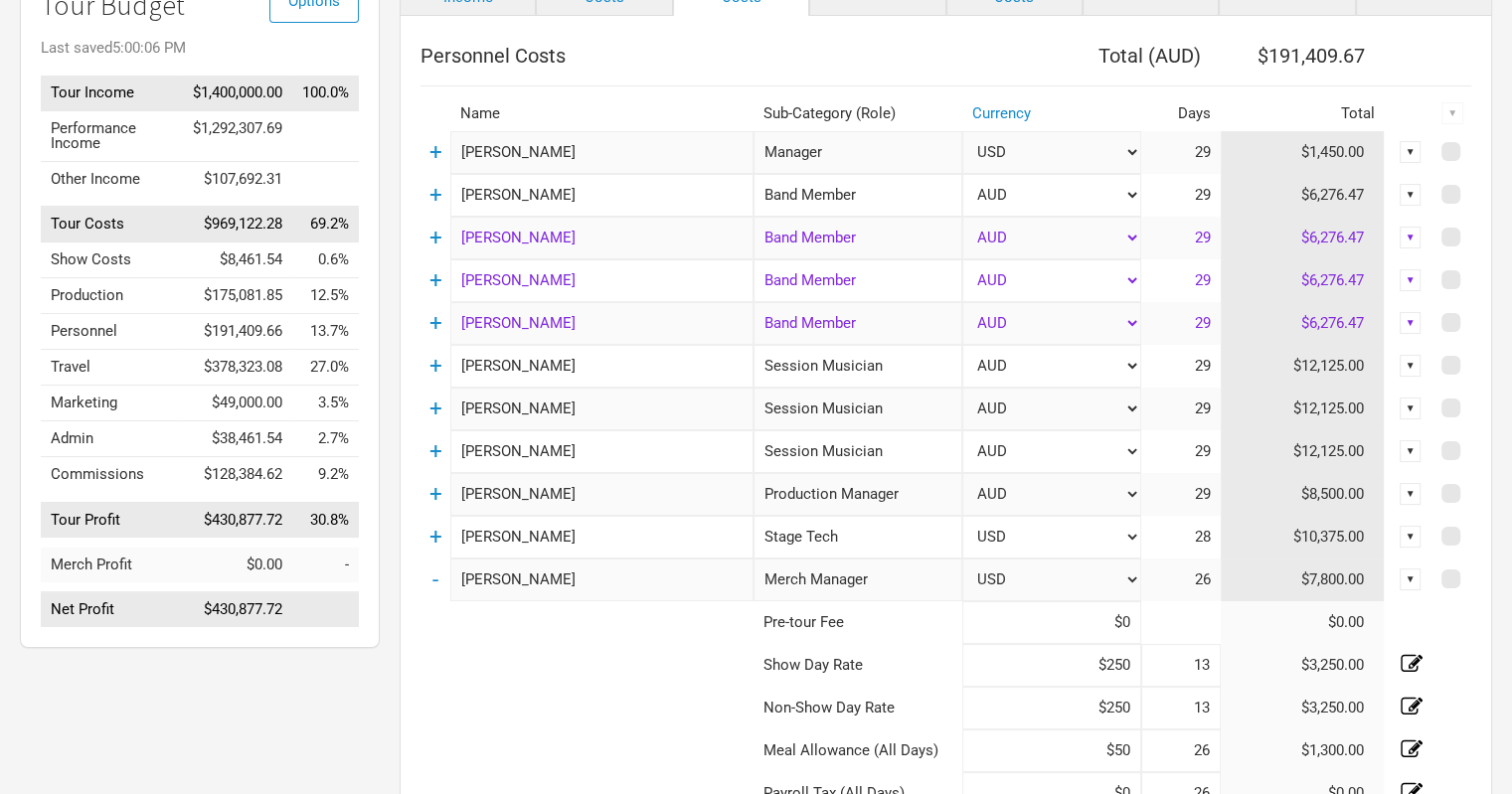 scroll, scrollTop: 99, scrollLeft: 0, axis: vertical 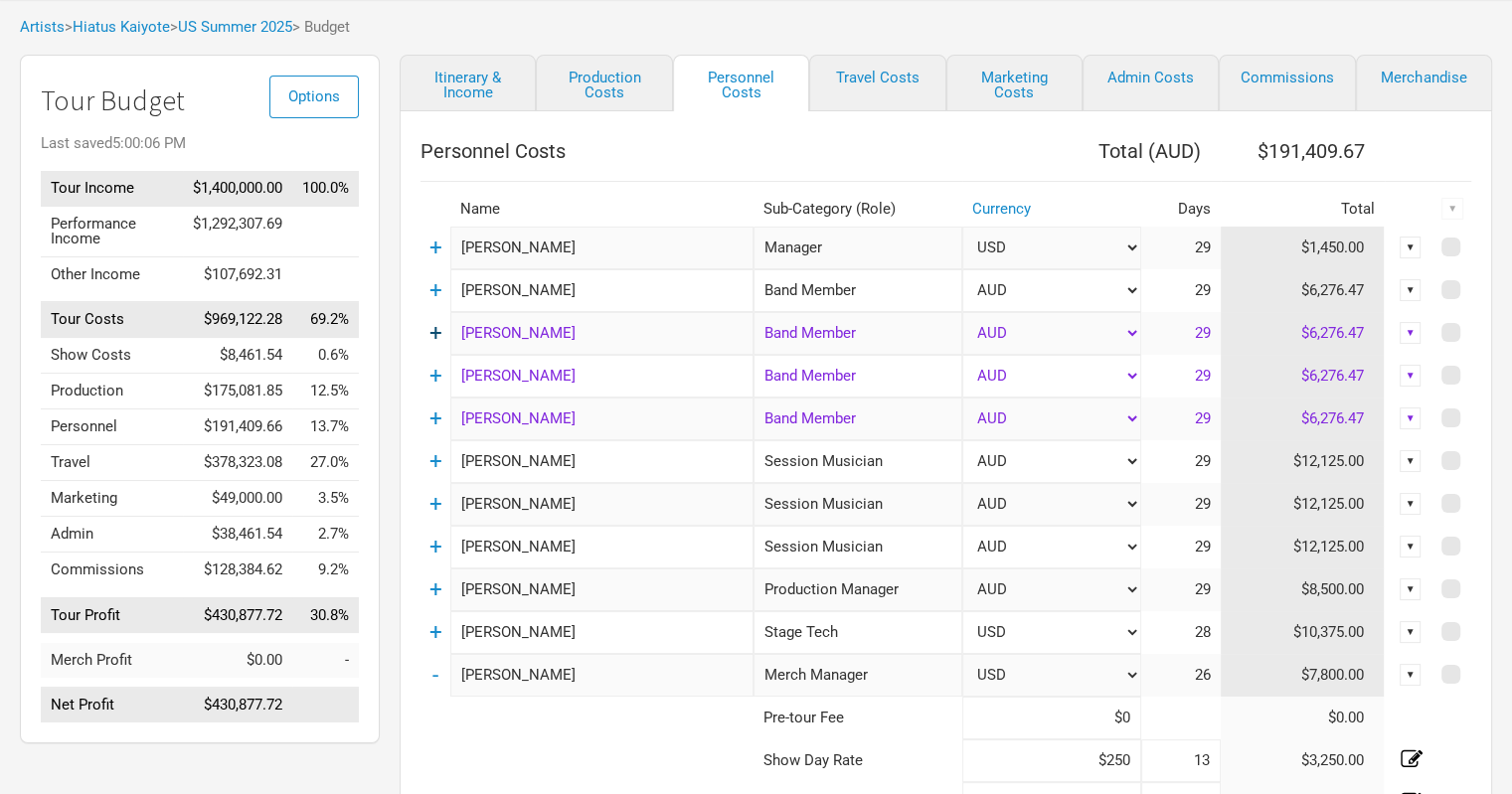 click on "+" at bounding box center (435, 333) 